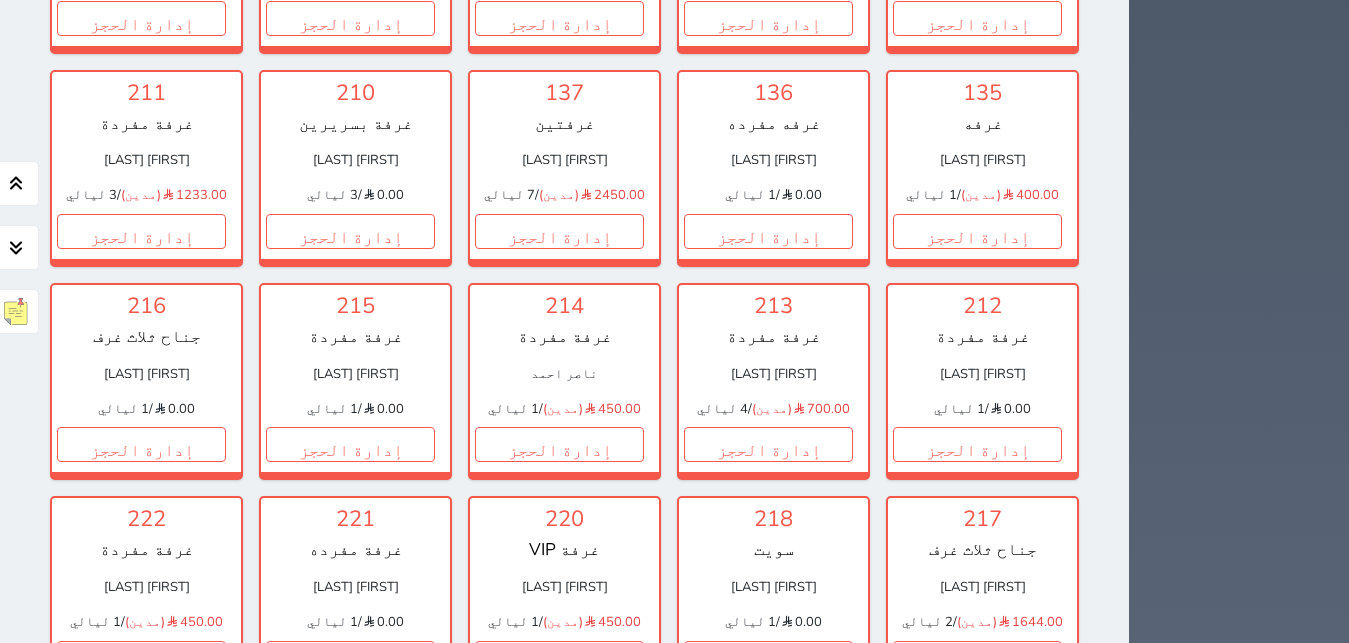 scroll, scrollTop: 1130, scrollLeft: 0, axis: vertical 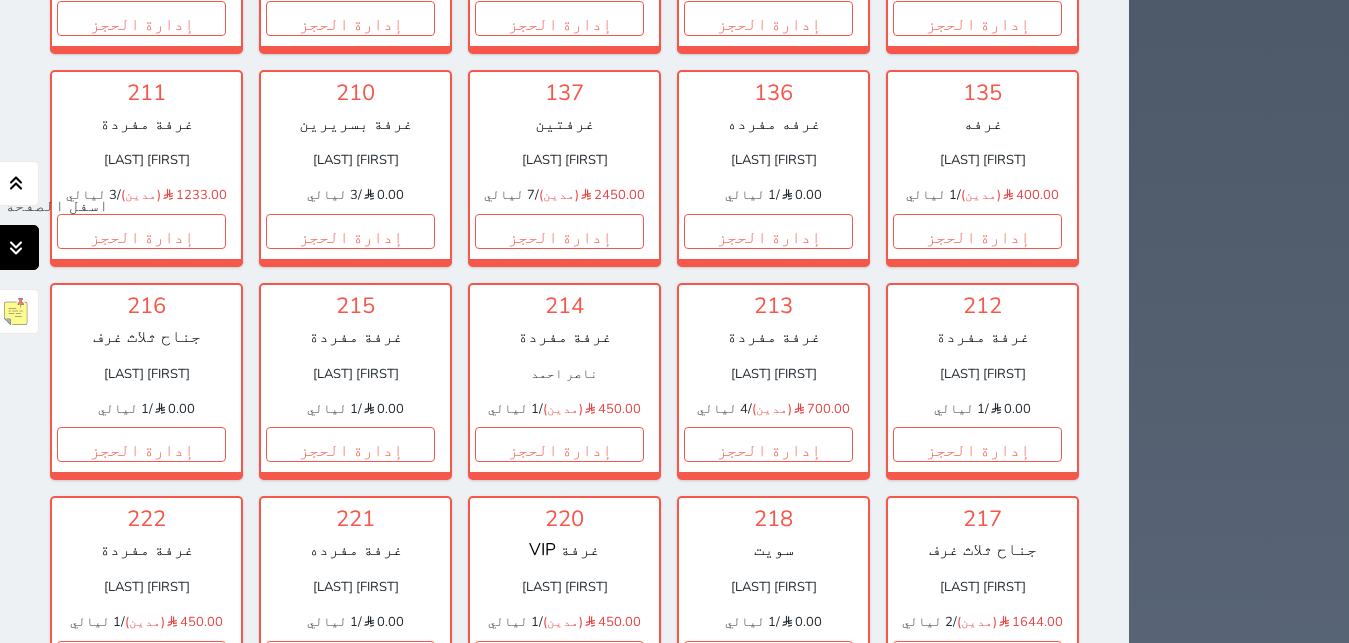 click 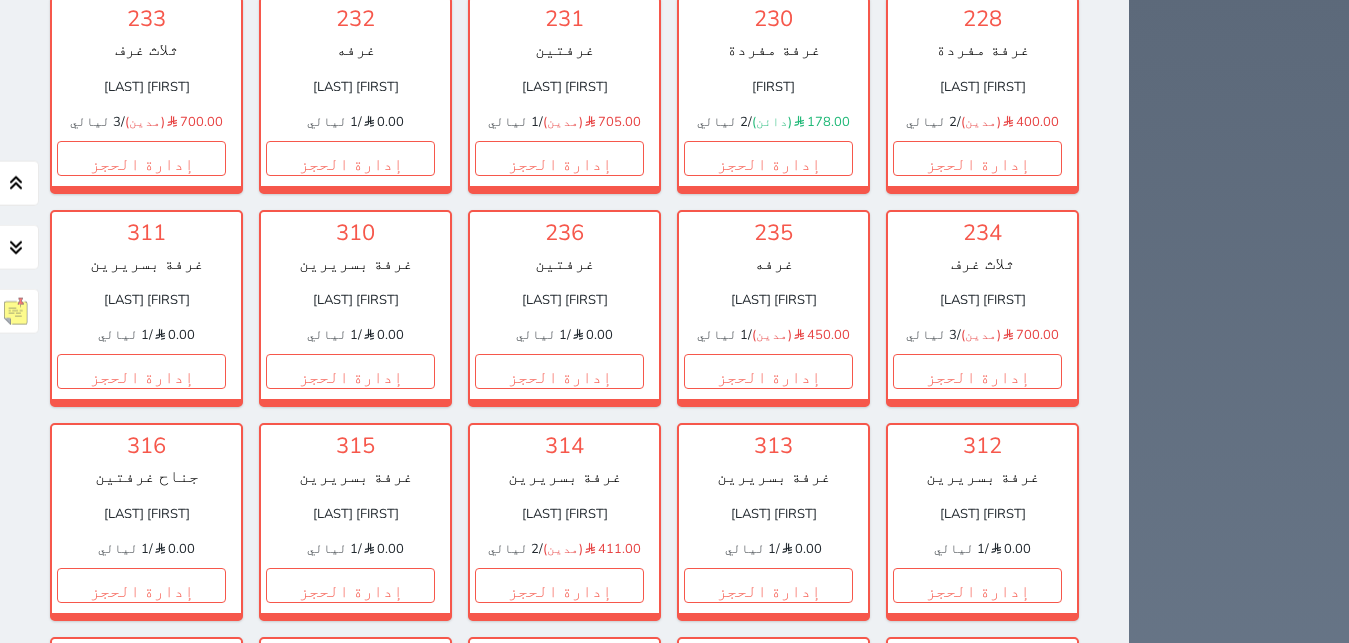 scroll, scrollTop: 1965, scrollLeft: 0, axis: vertical 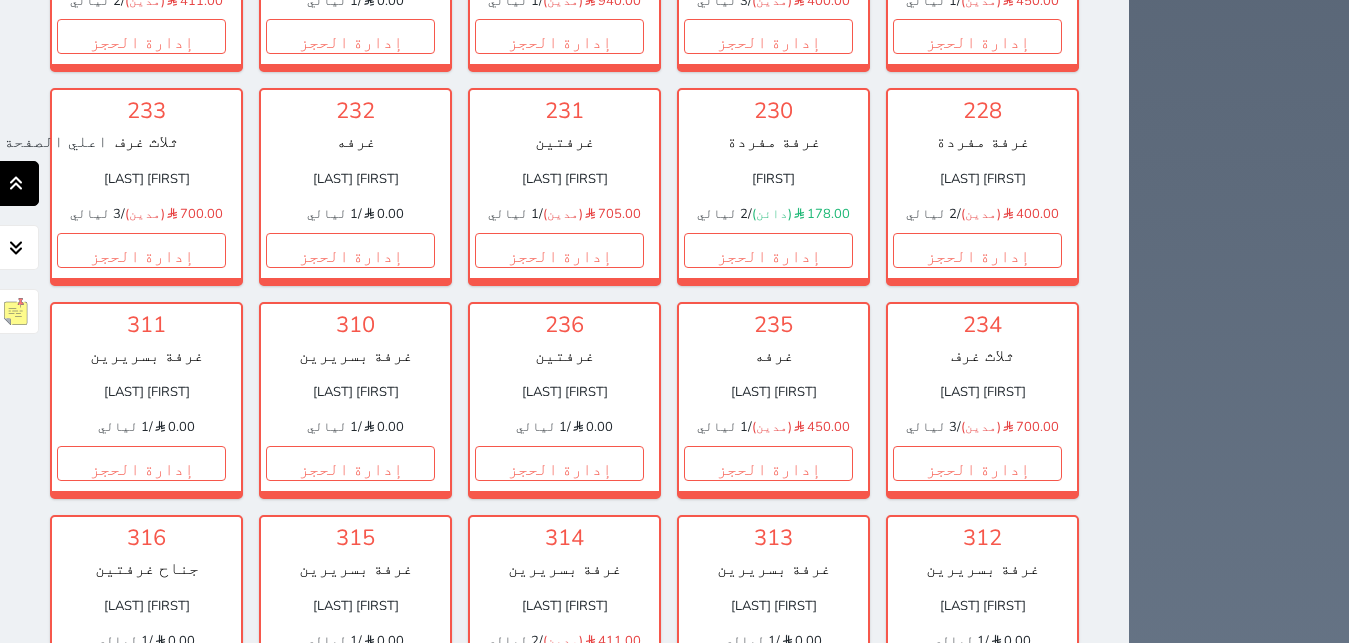 click 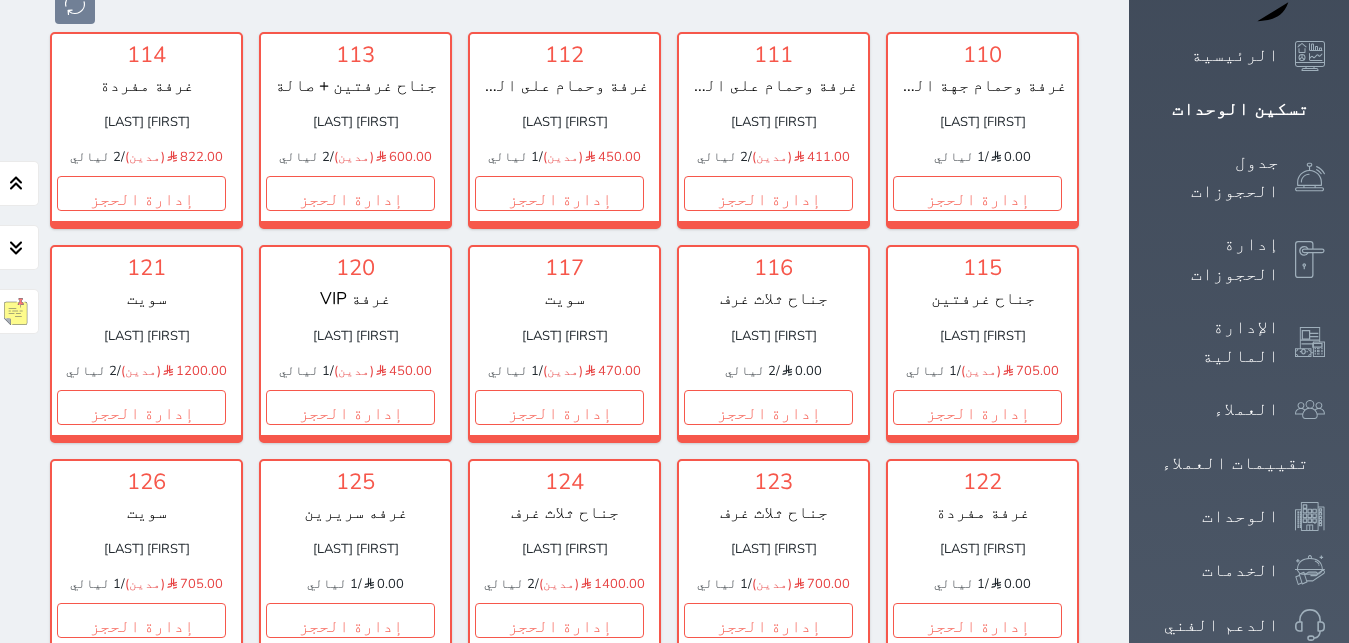 scroll, scrollTop: 416, scrollLeft: 0, axis: vertical 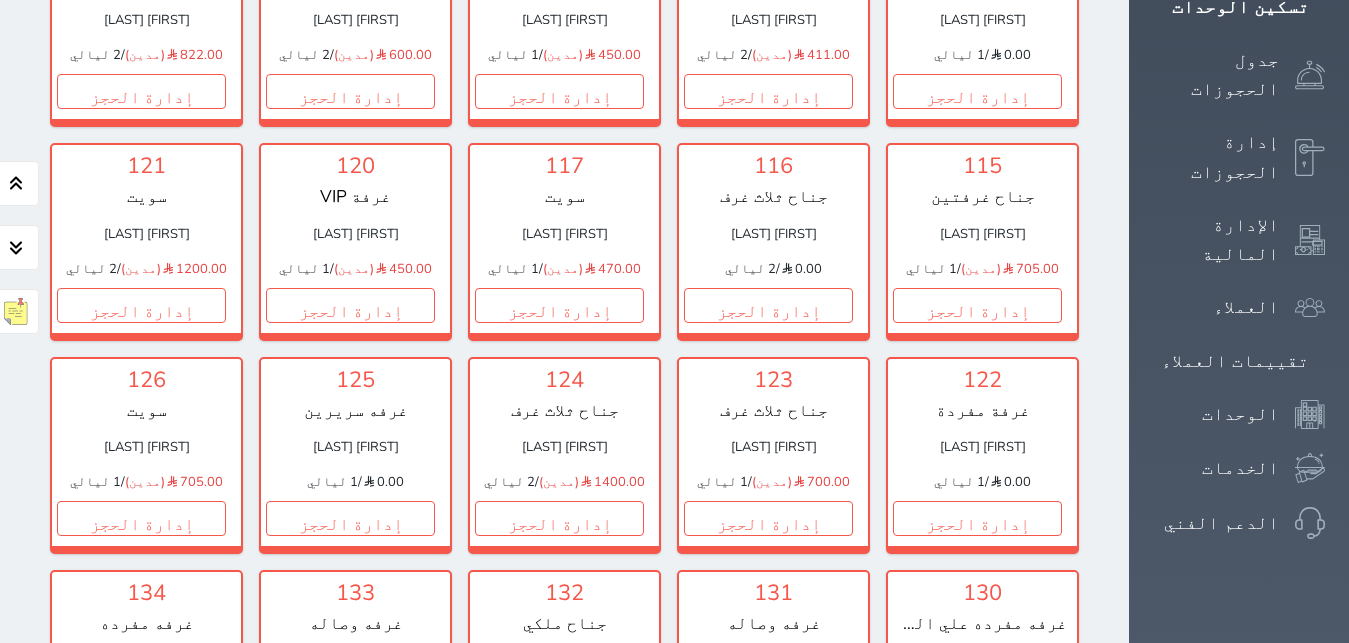 click on "إدارة الحجز" at bounding box center (559, 732) 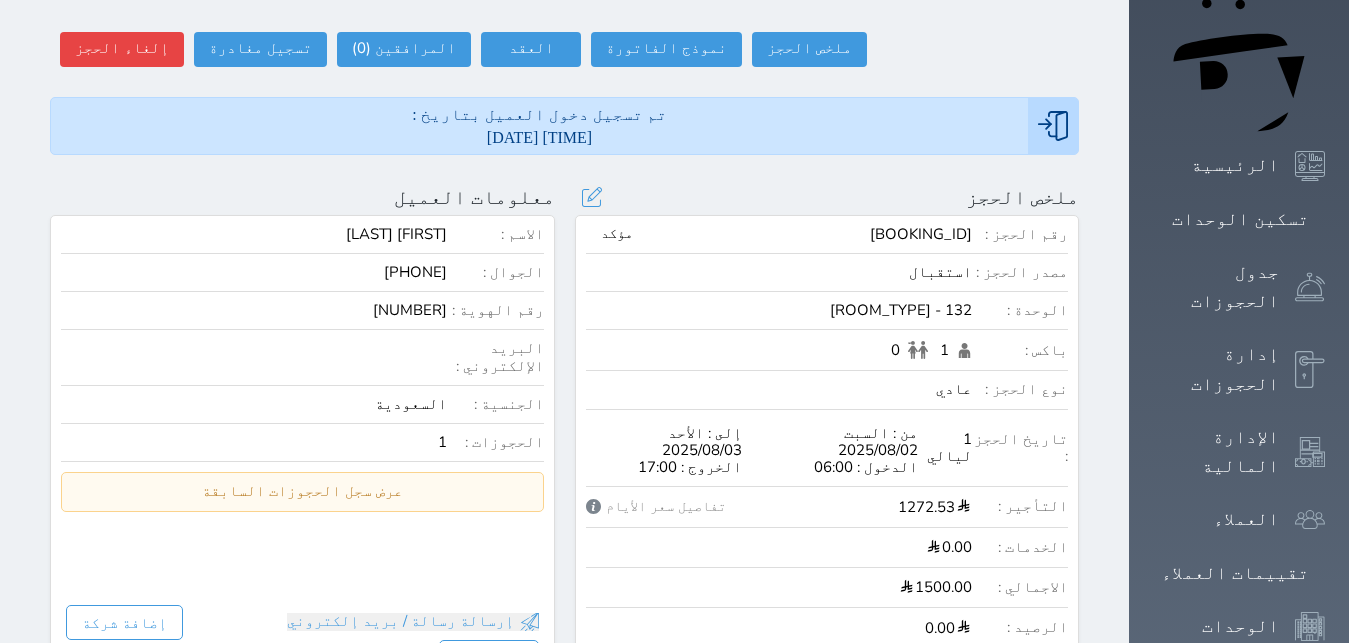 scroll, scrollTop: 0, scrollLeft: 0, axis: both 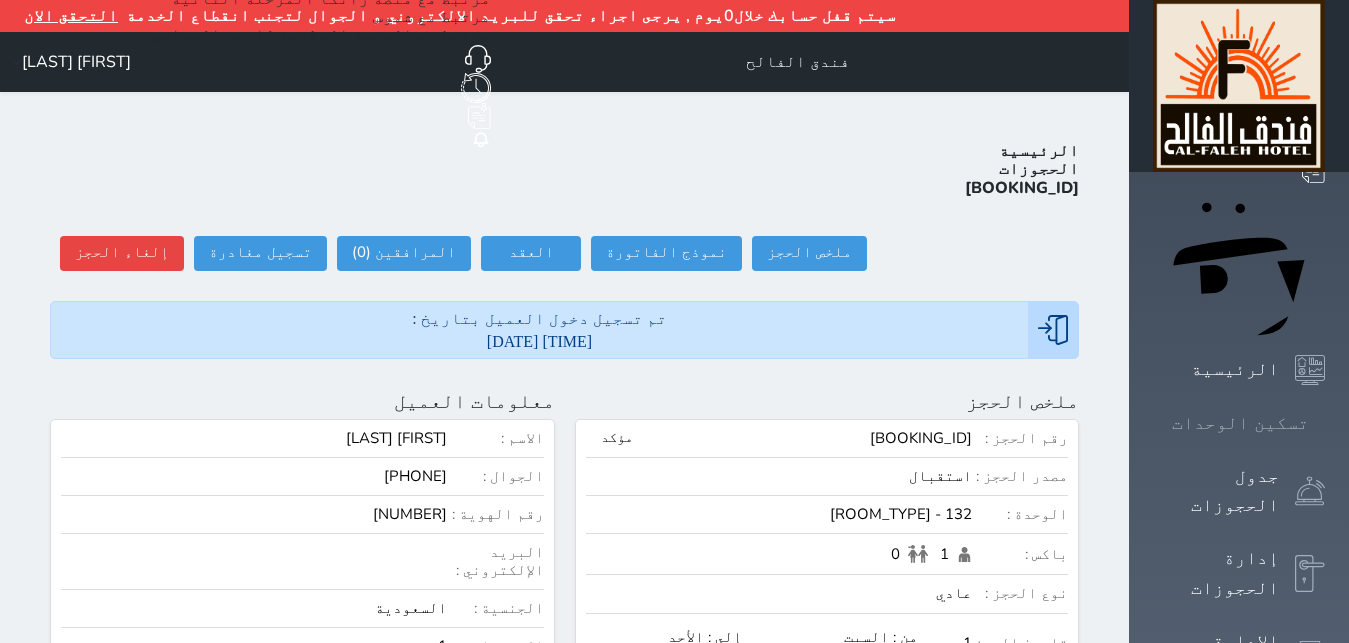 click on "تسكين الوحدات" at bounding box center (1240, 423) 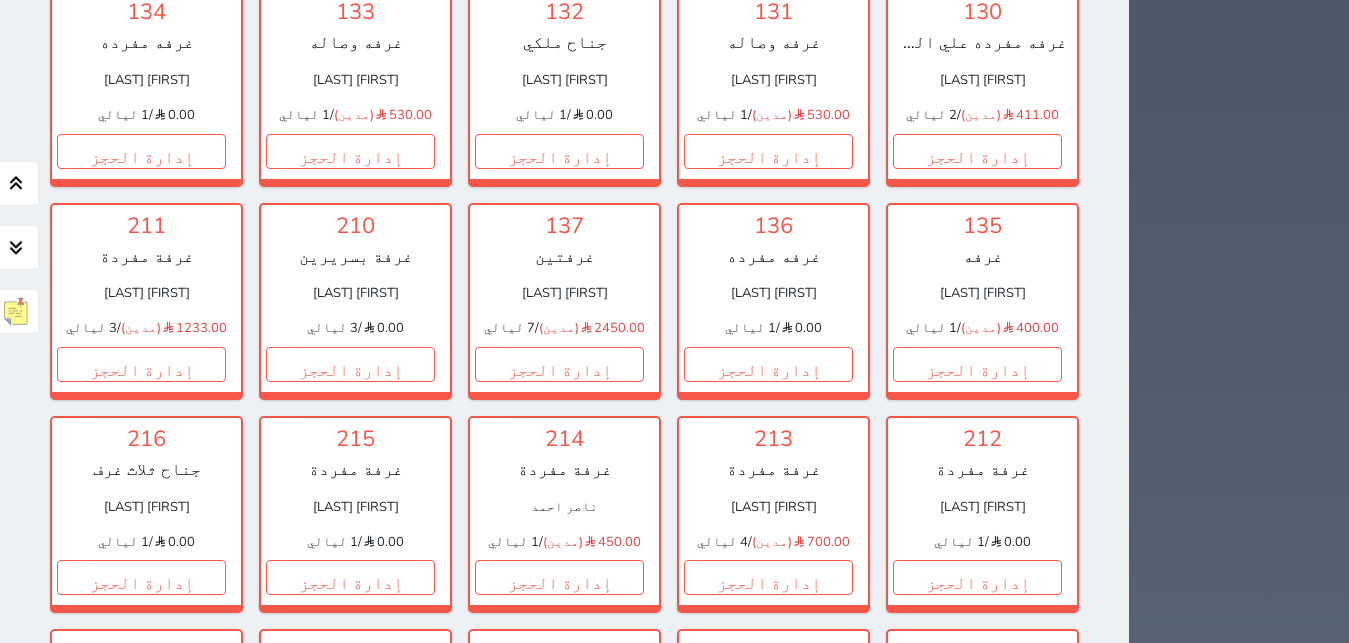 scroll, scrollTop: 1028, scrollLeft: 0, axis: vertical 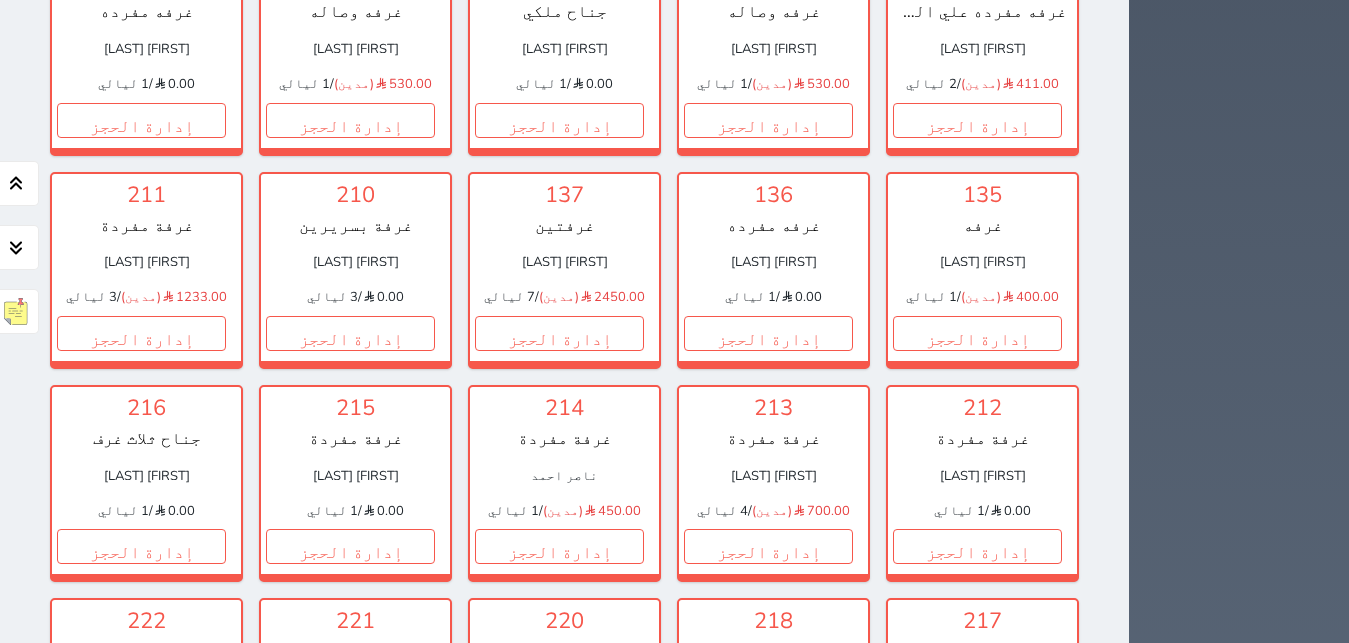 click on "إدارة الحجز" at bounding box center [977, 973] 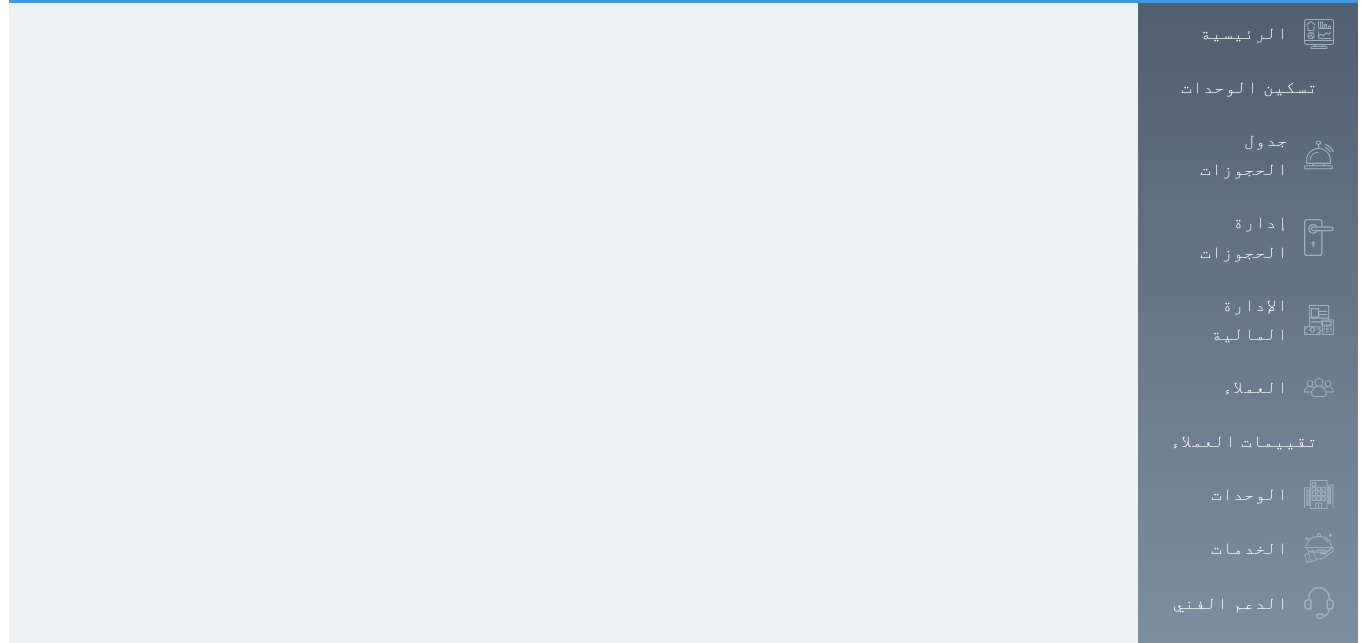 scroll, scrollTop: 0, scrollLeft: 0, axis: both 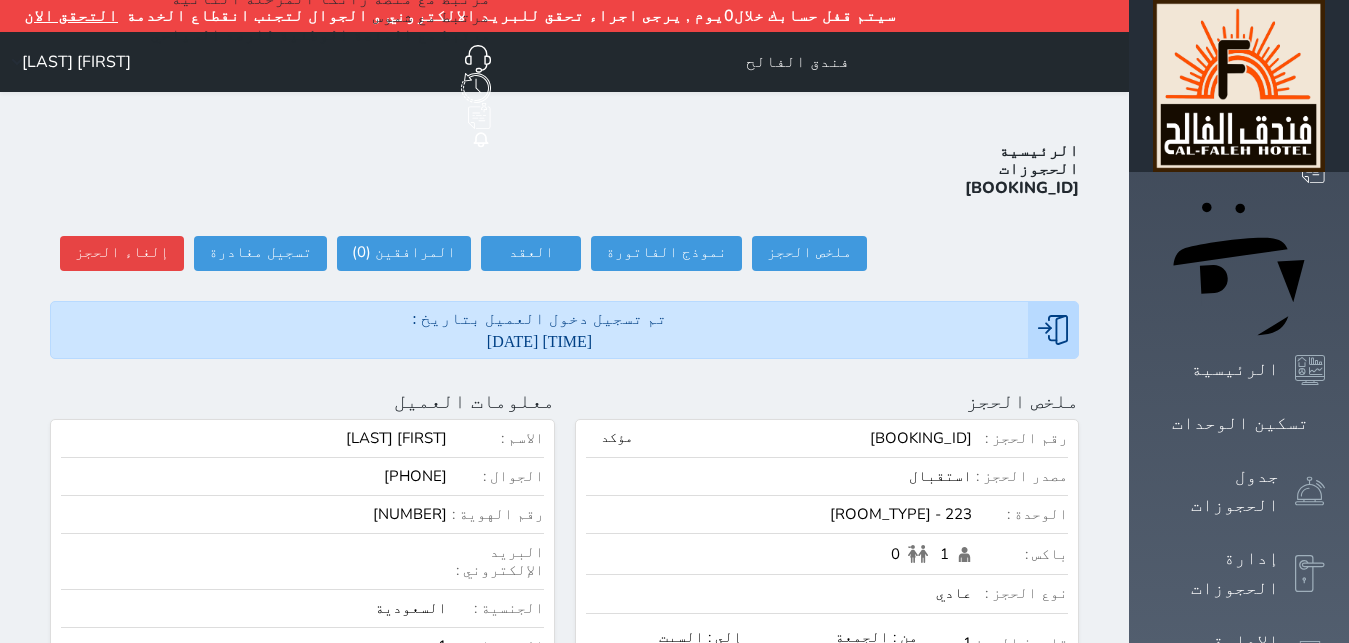 click on "البريد الإلكتروني :" at bounding box center (302, 567) 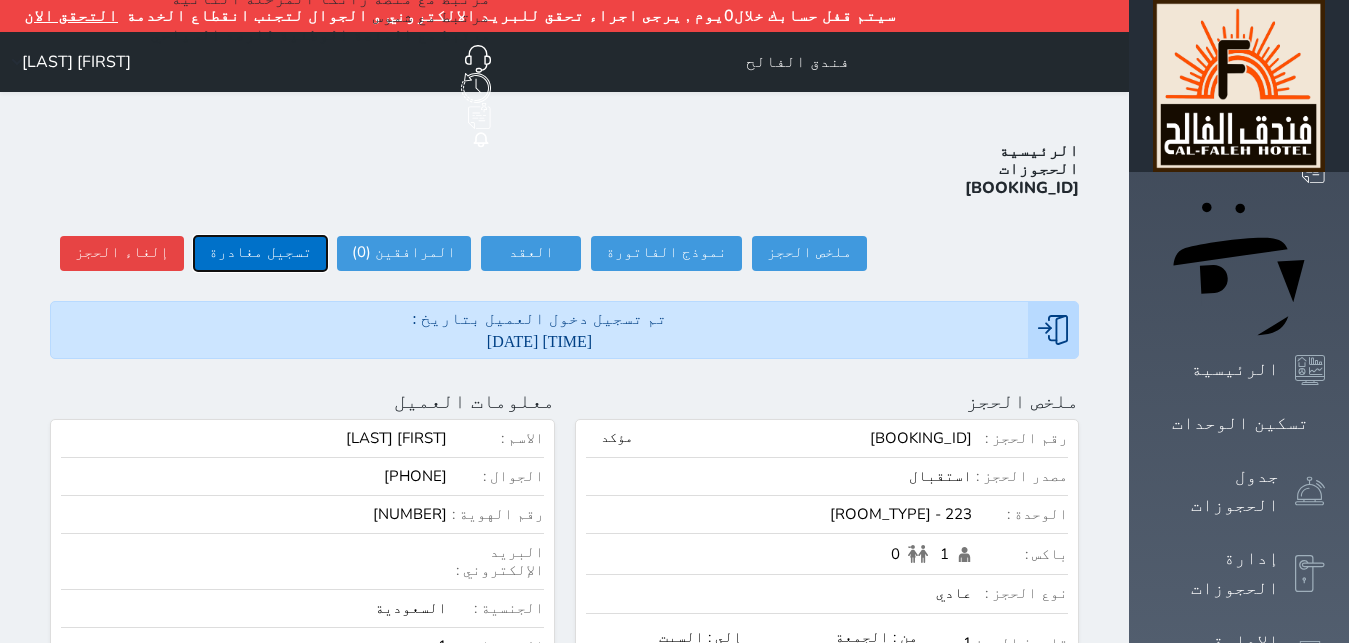 click on "تسجيل مغادرة" at bounding box center (260, 253) 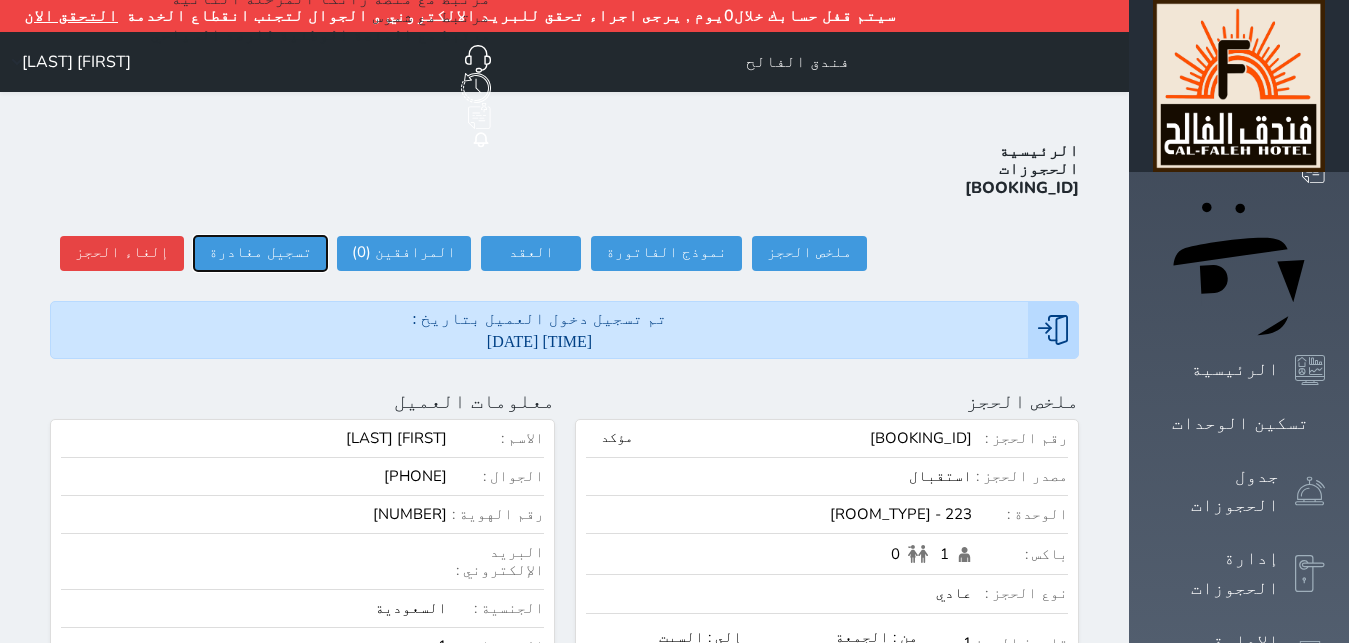 select 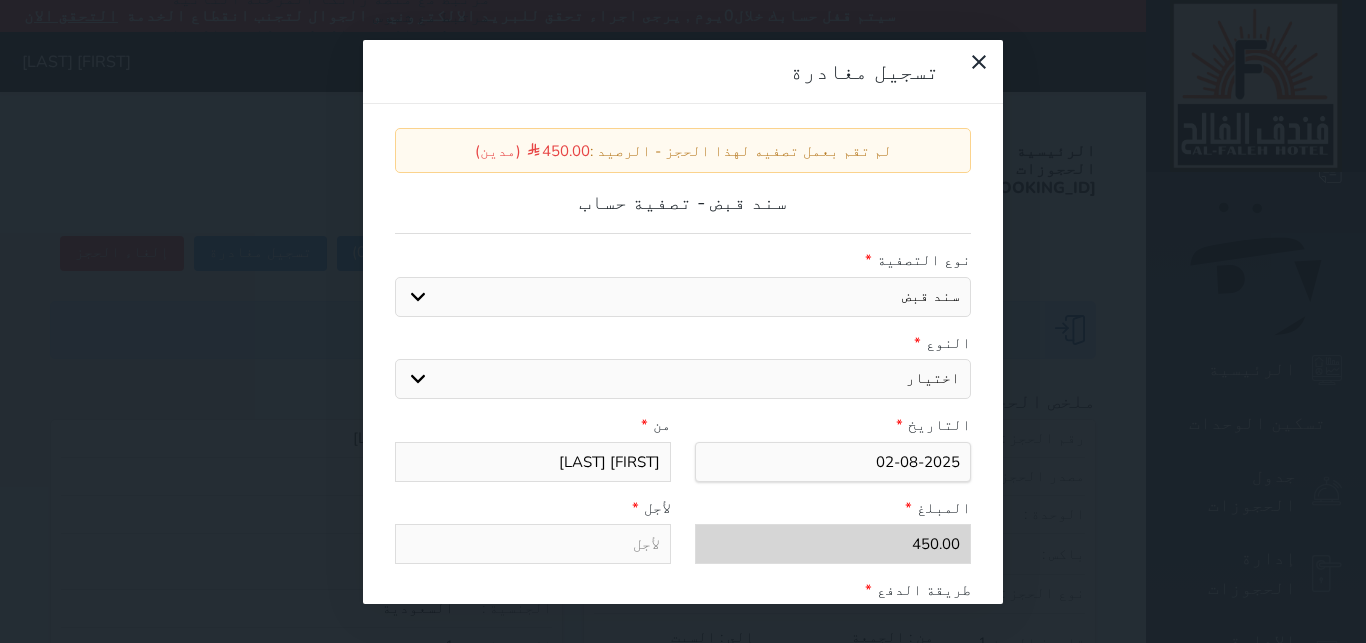 select on "27304" 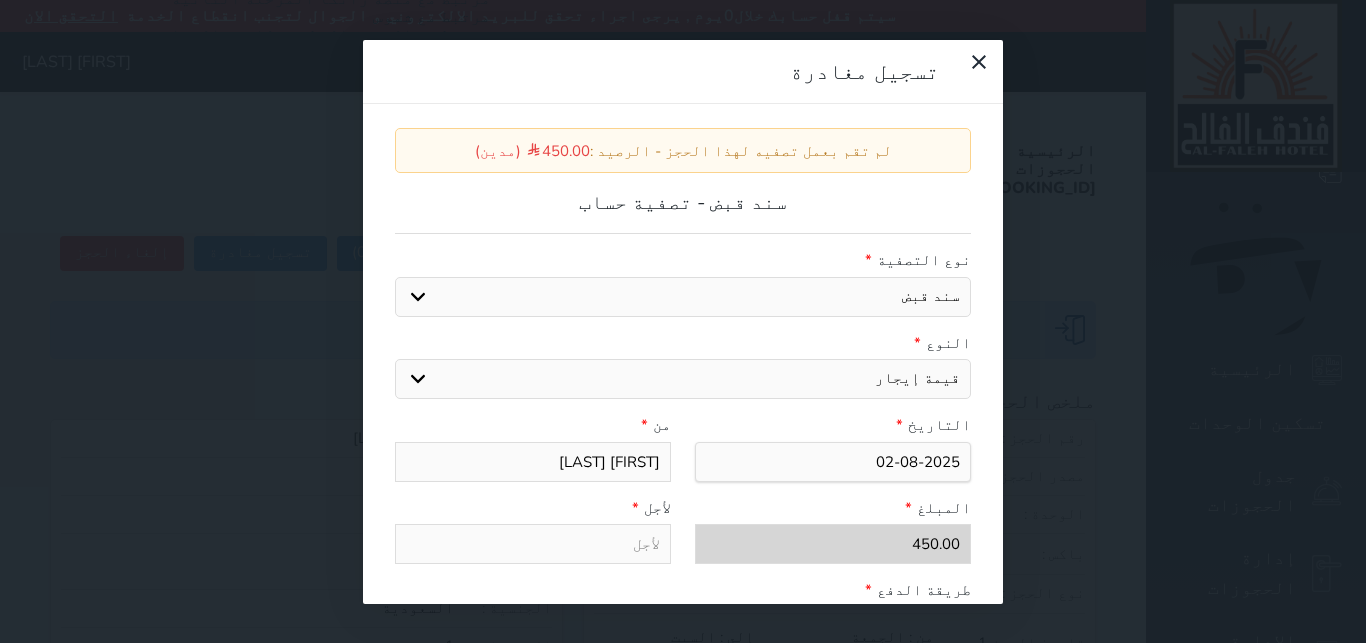 type on "قيمة إيجار - الوحدة - 223" 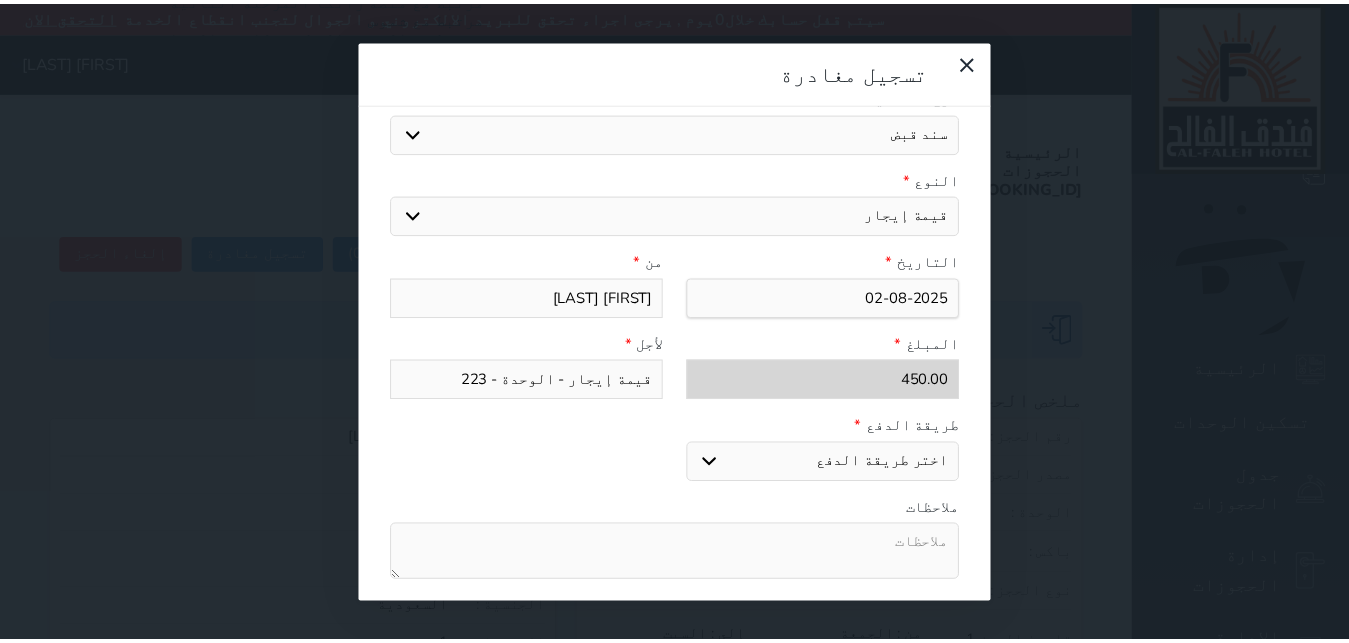 scroll, scrollTop: 302, scrollLeft: 0, axis: vertical 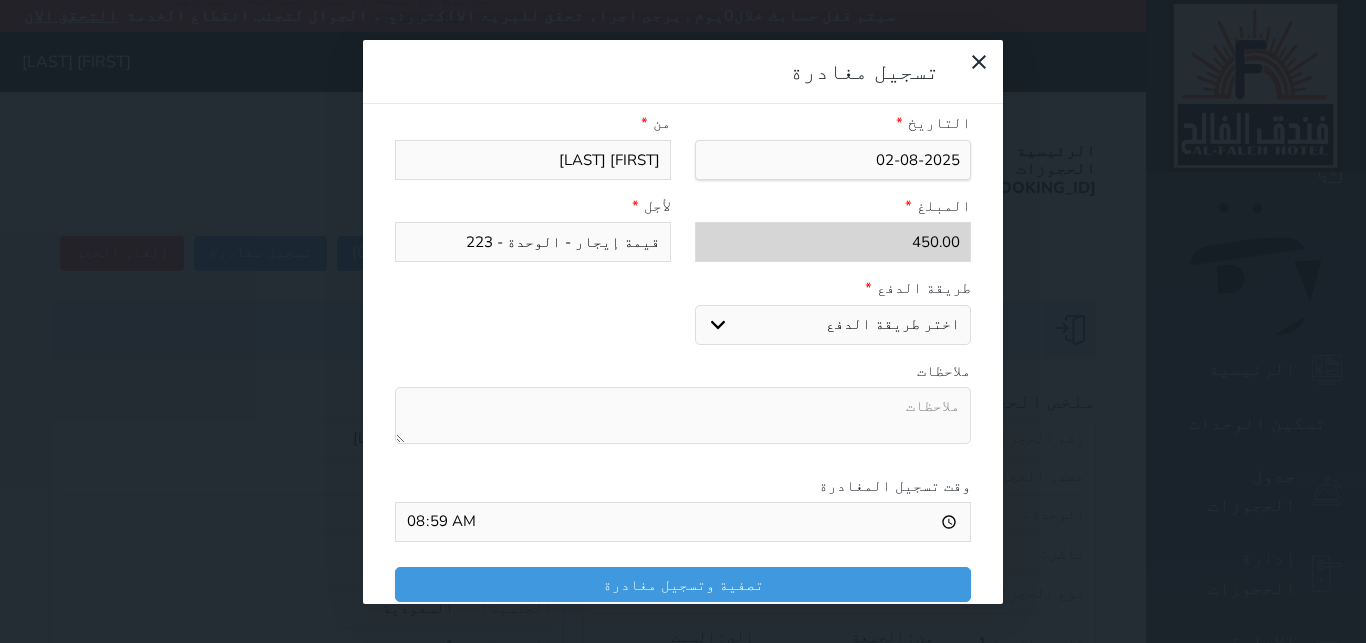 click on "اختر طريقة الدفع   دفع نقدى   تحويل بنكى   مدى   بطاقة ائتمان" at bounding box center [833, 325] 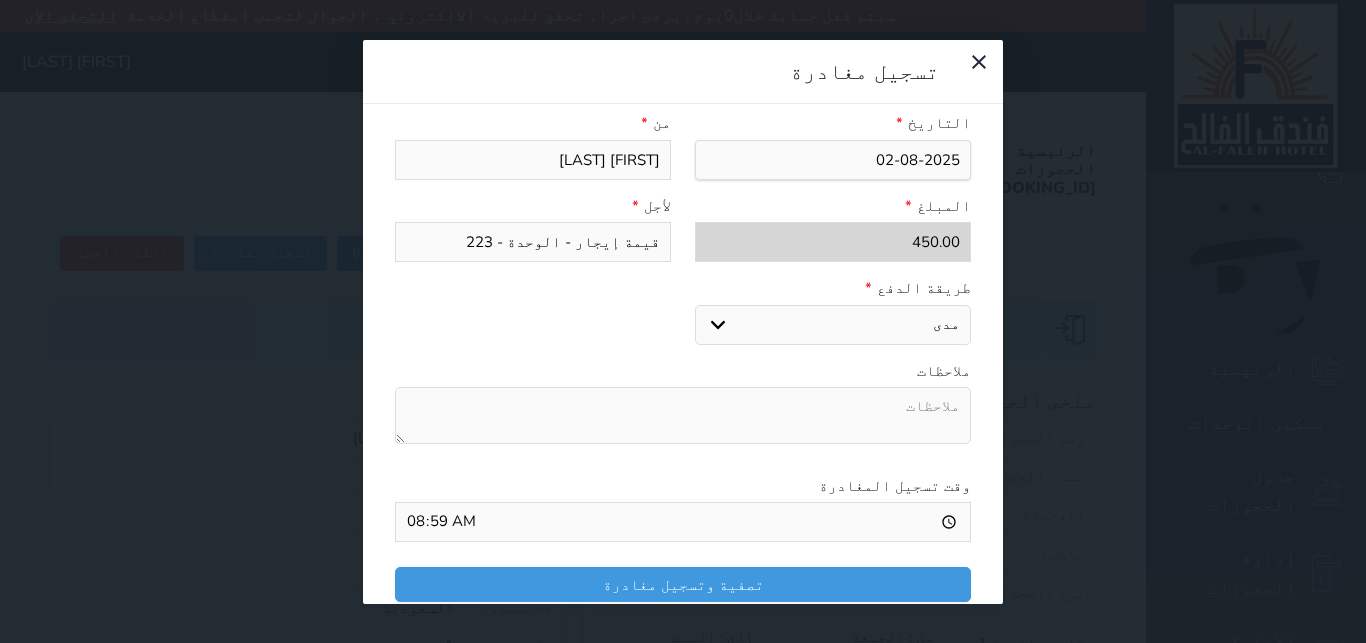 click on "مدى" at bounding box center [0, 0] 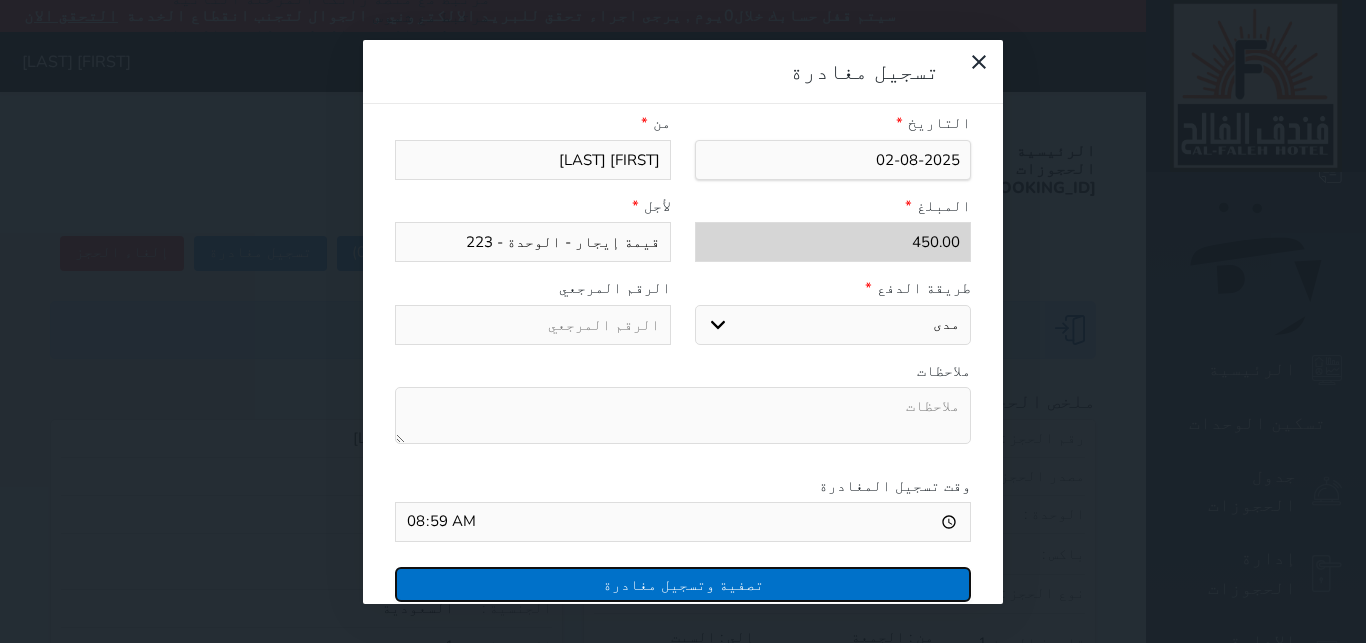 click on "تصفية وتسجيل مغادرة" at bounding box center [683, 584] 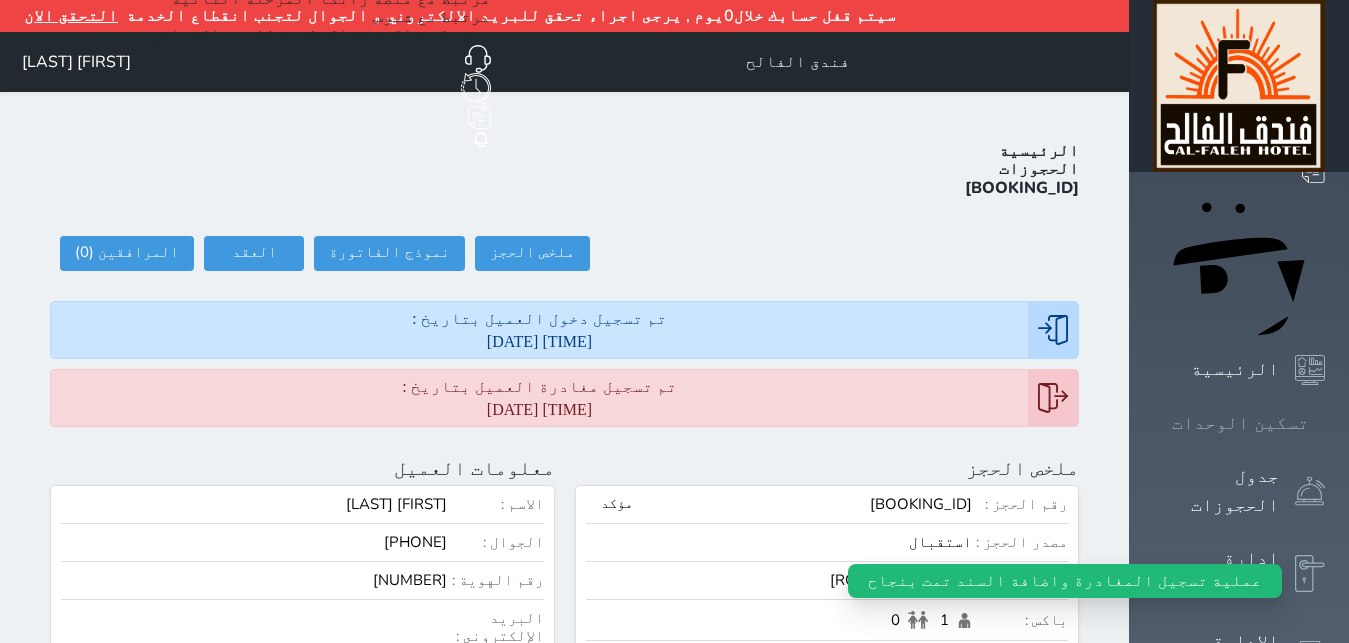click on "تسكين الوحدات" at bounding box center [1240, 423] 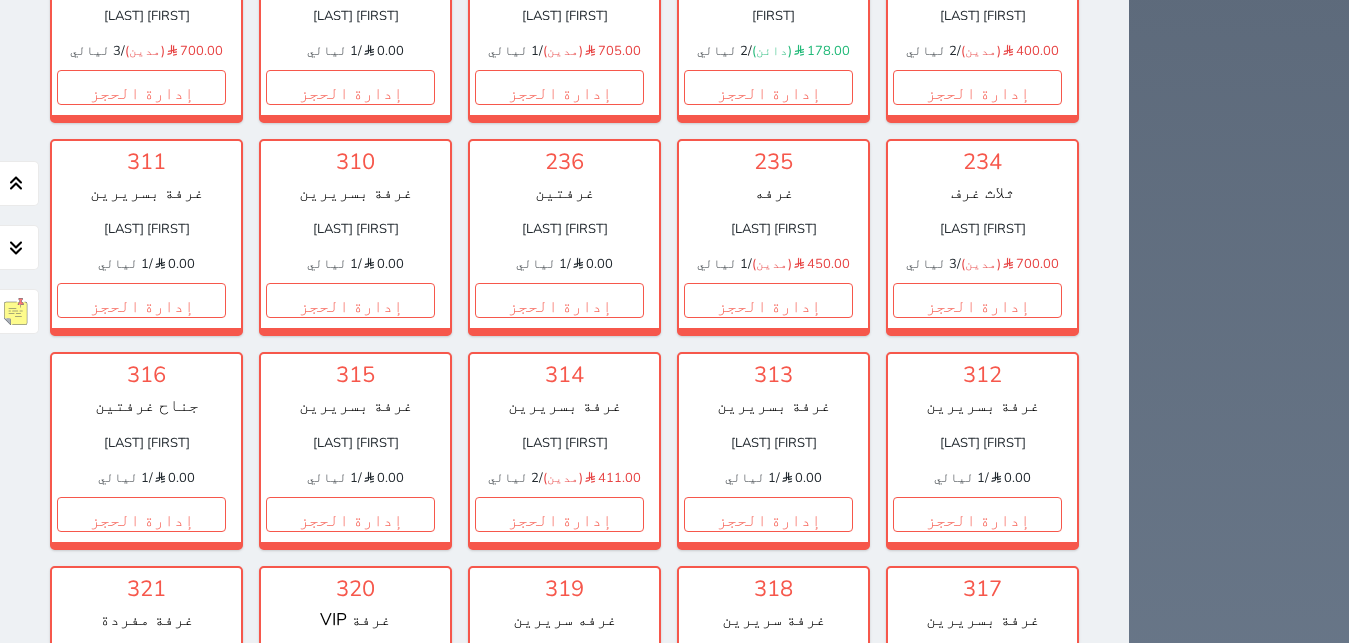scroll, scrollTop: 2150, scrollLeft: 0, axis: vertical 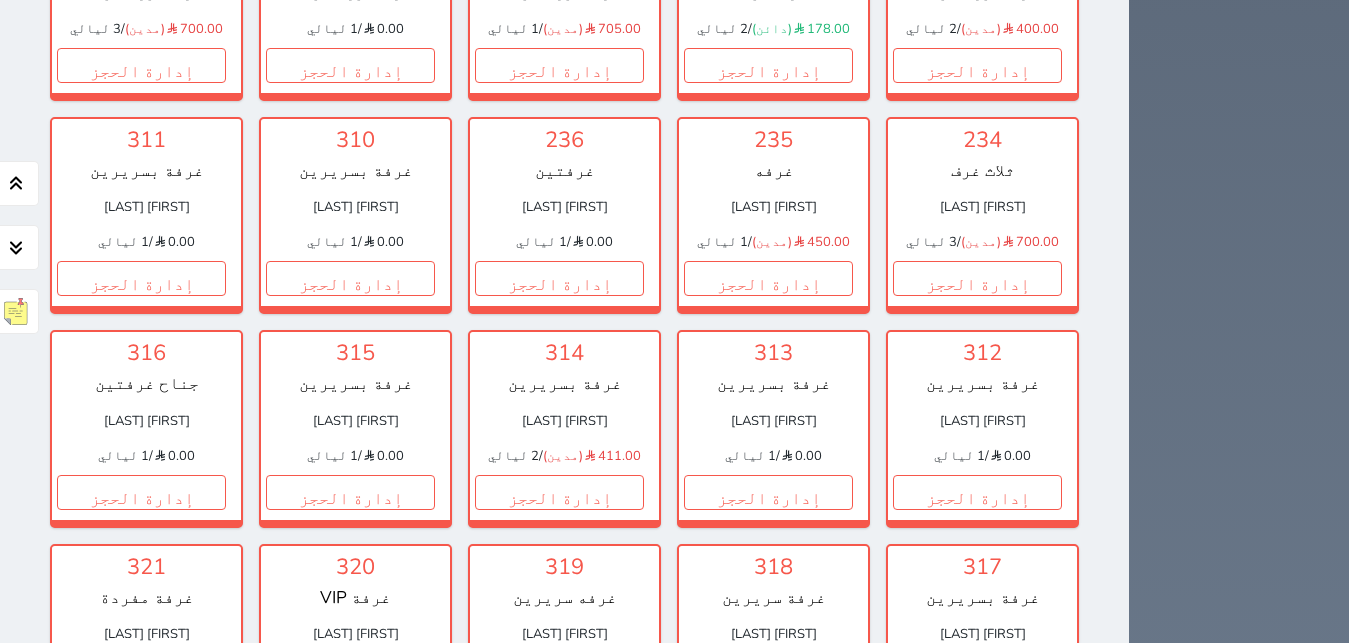 click on "إدارة الحجز" at bounding box center (977, 919) 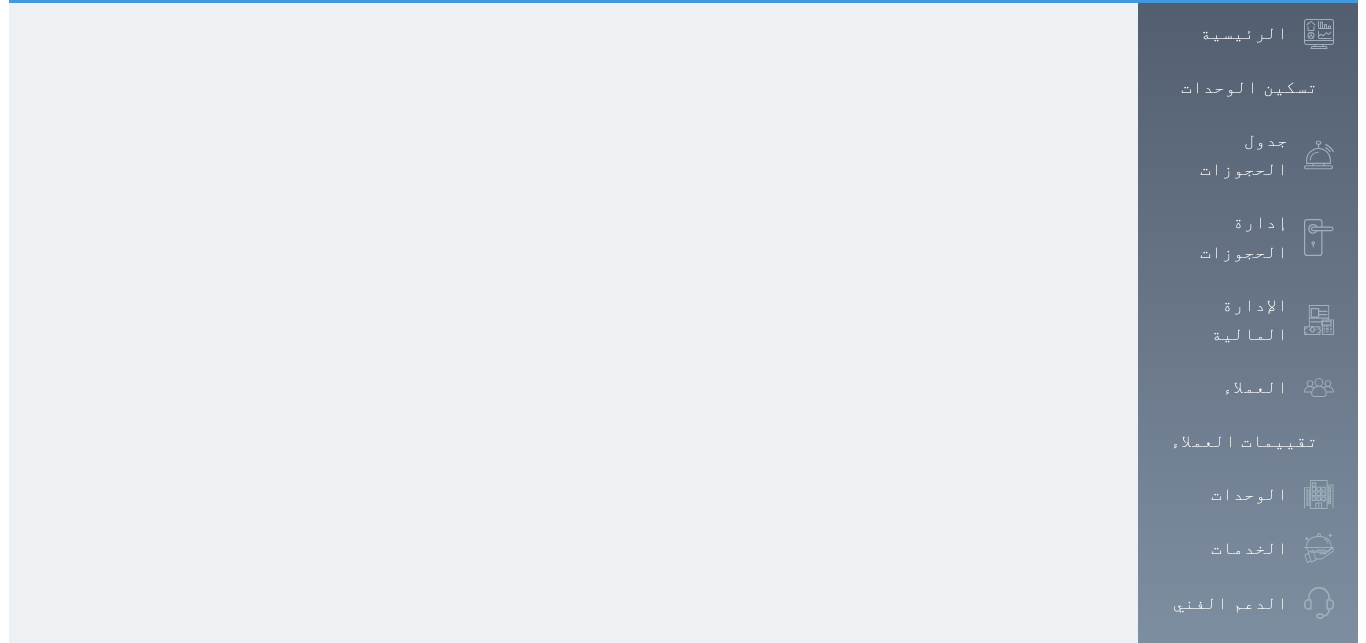 scroll, scrollTop: 0, scrollLeft: 0, axis: both 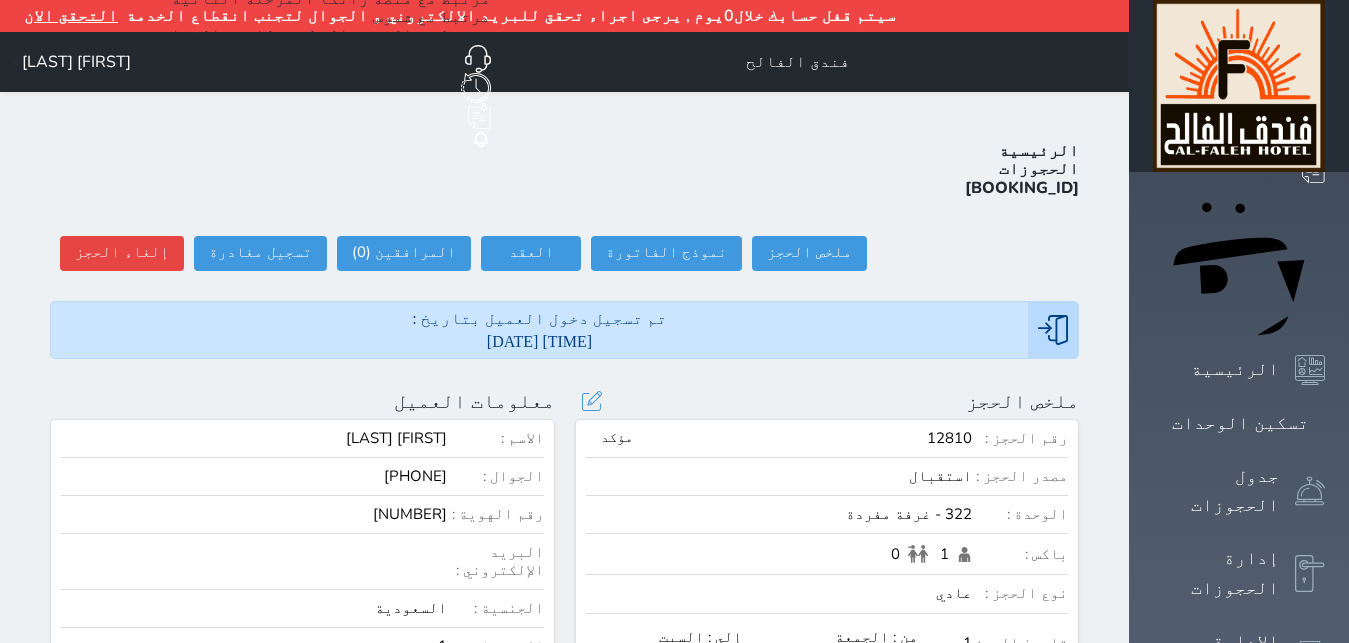 select 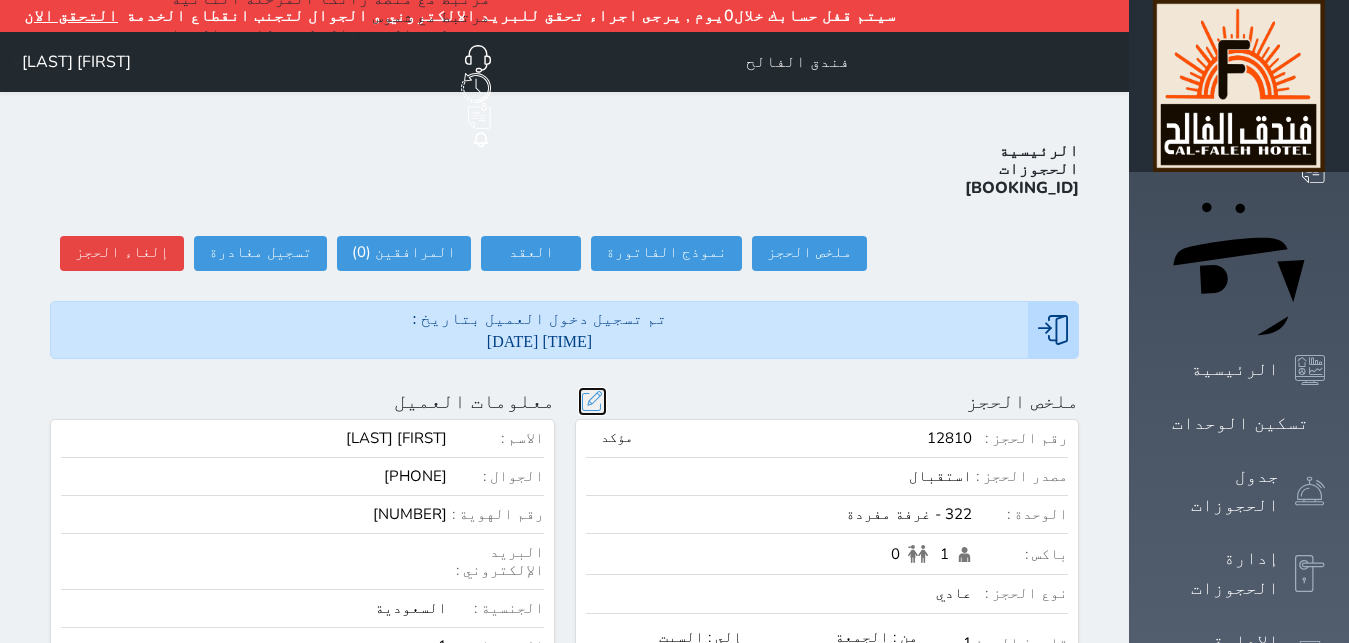 click at bounding box center (592, 401) 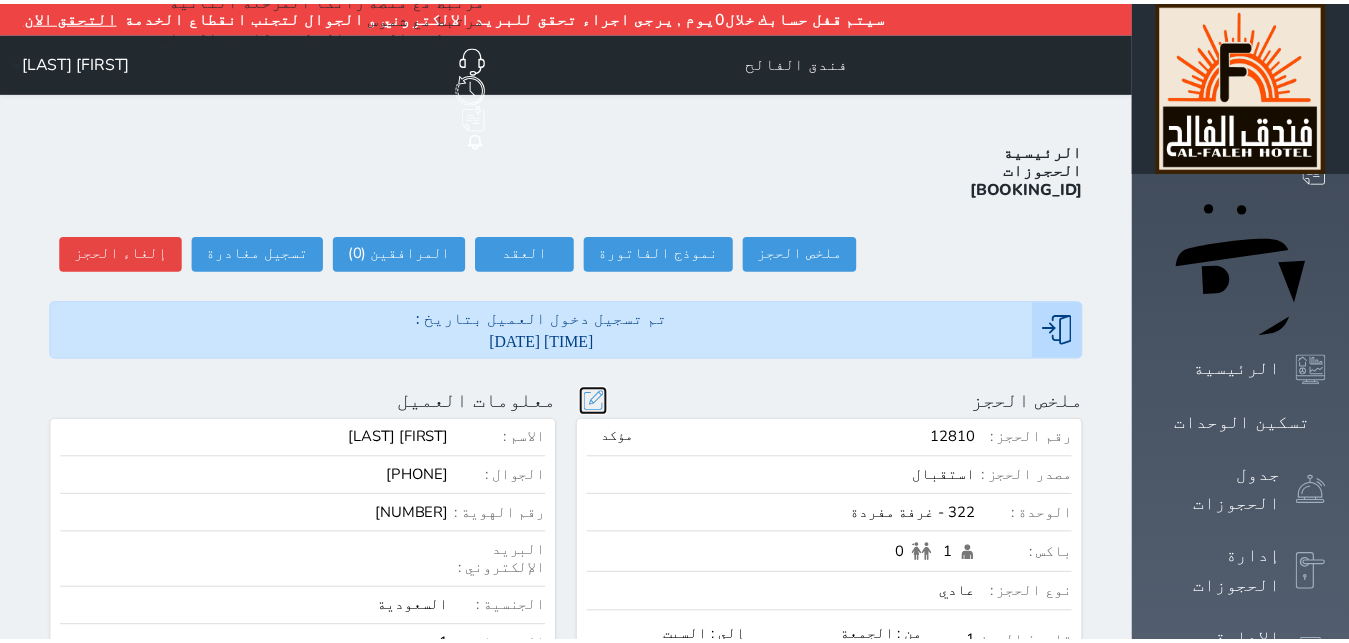 scroll, scrollTop: 45, scrollLeft: 0, axis: vertical 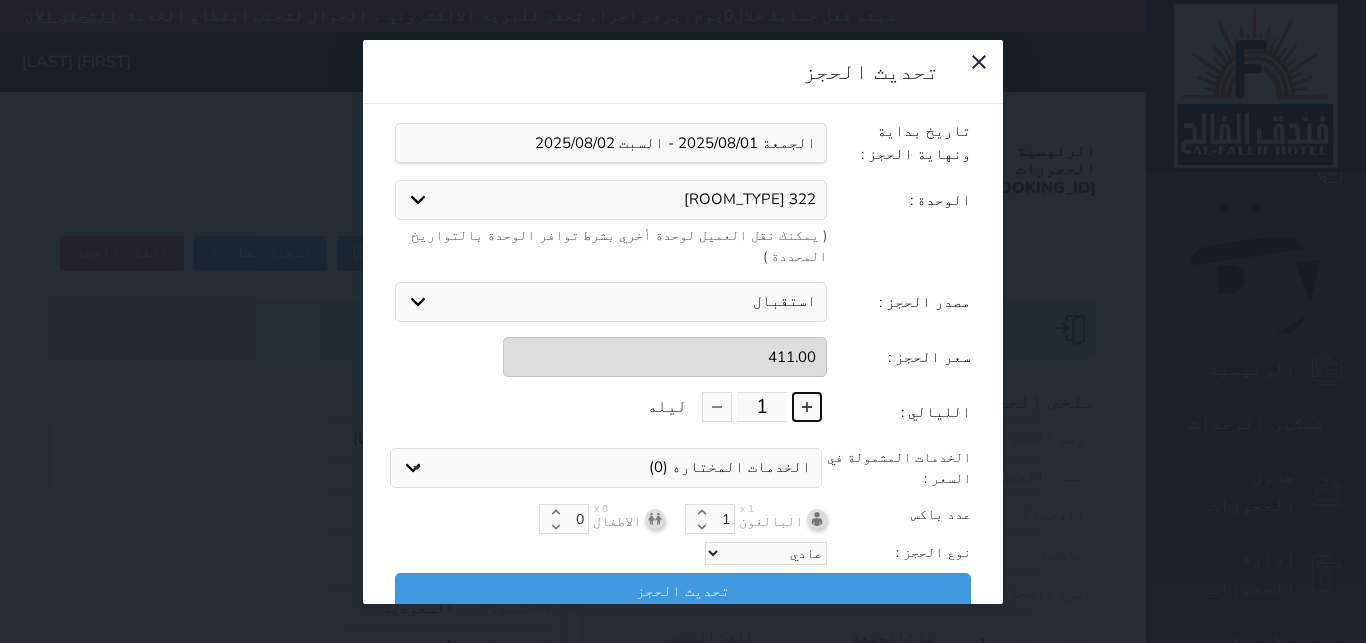 click at bounding box center [807, 407] 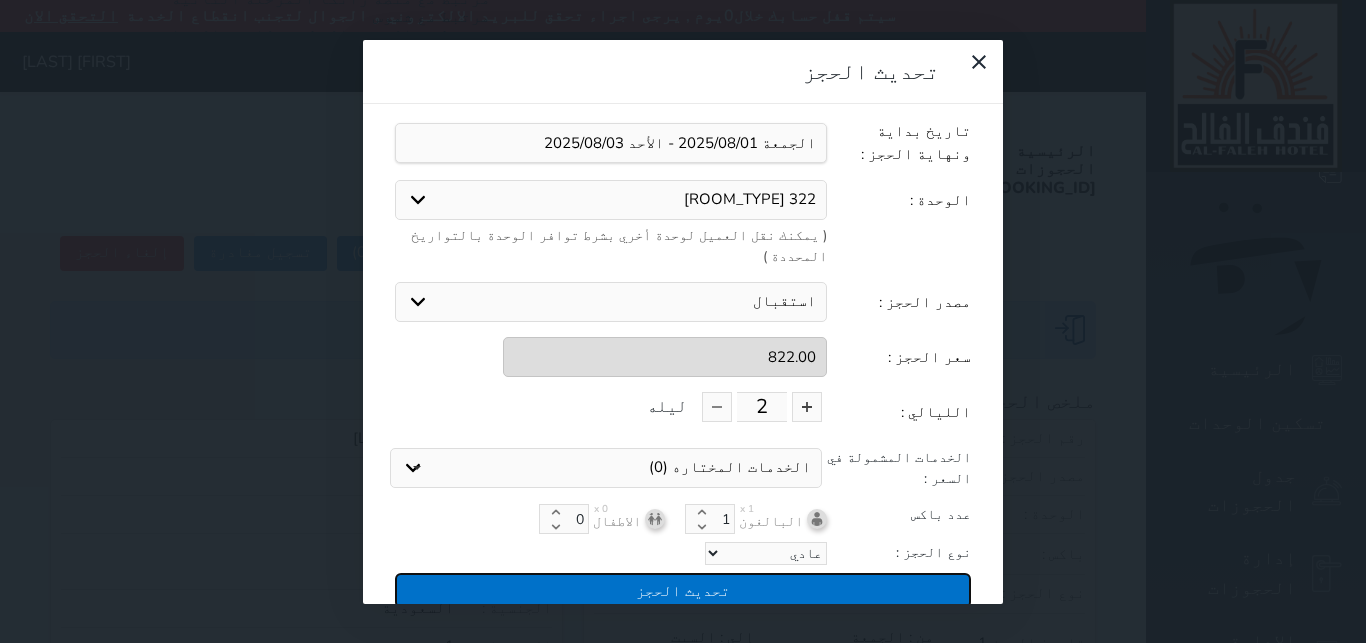 click on "تحديث الحجز" at bounding box center (683, 590) 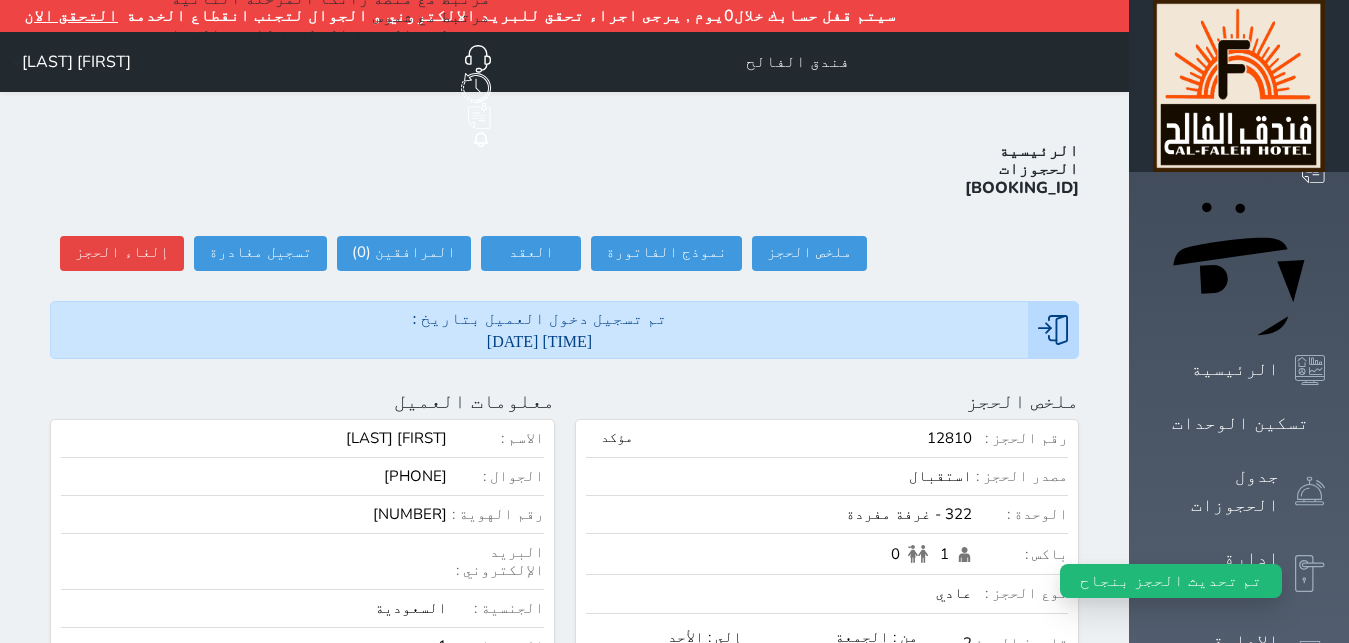 scroll, scrollTop: 1169, scrollLeft: 0, axis: vertical 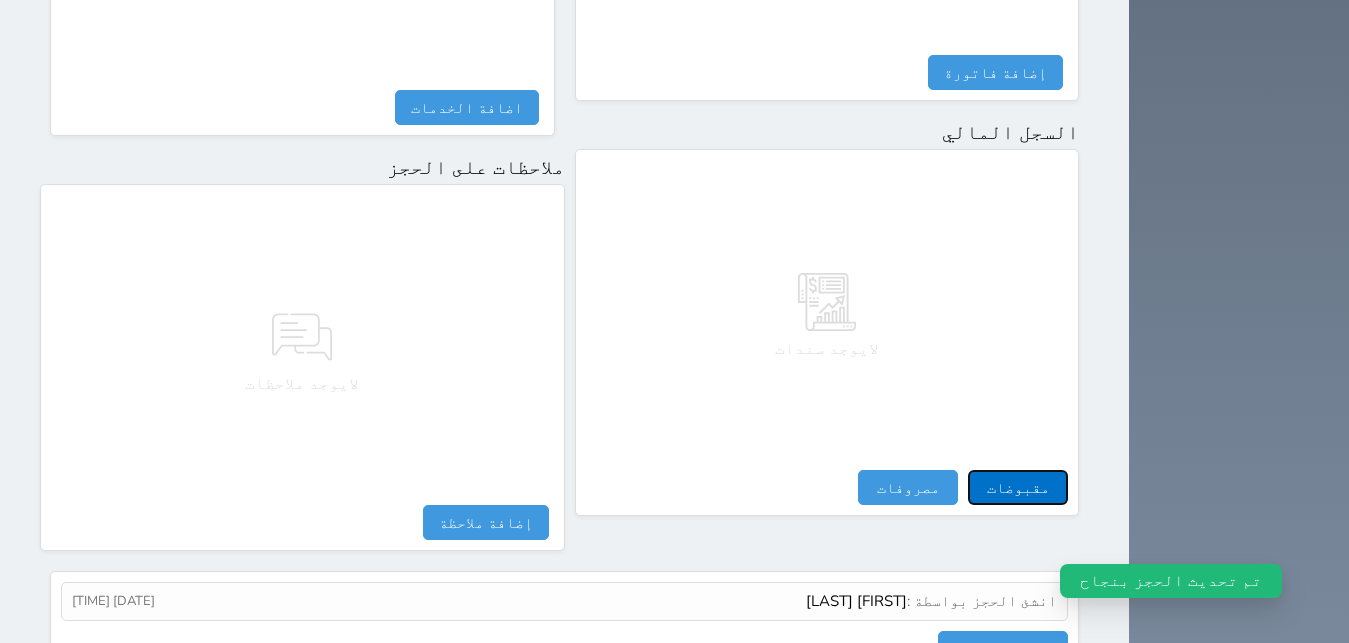 click on "مقبوضات" at bounding box center (1018, 487) 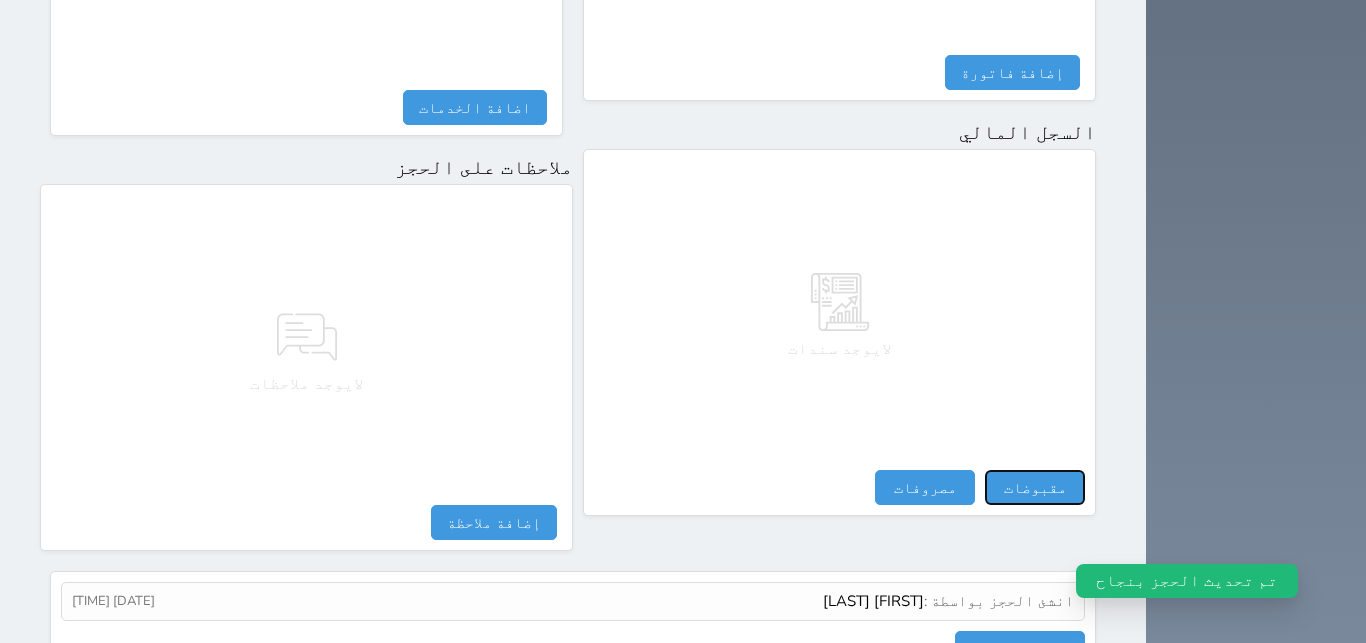 select 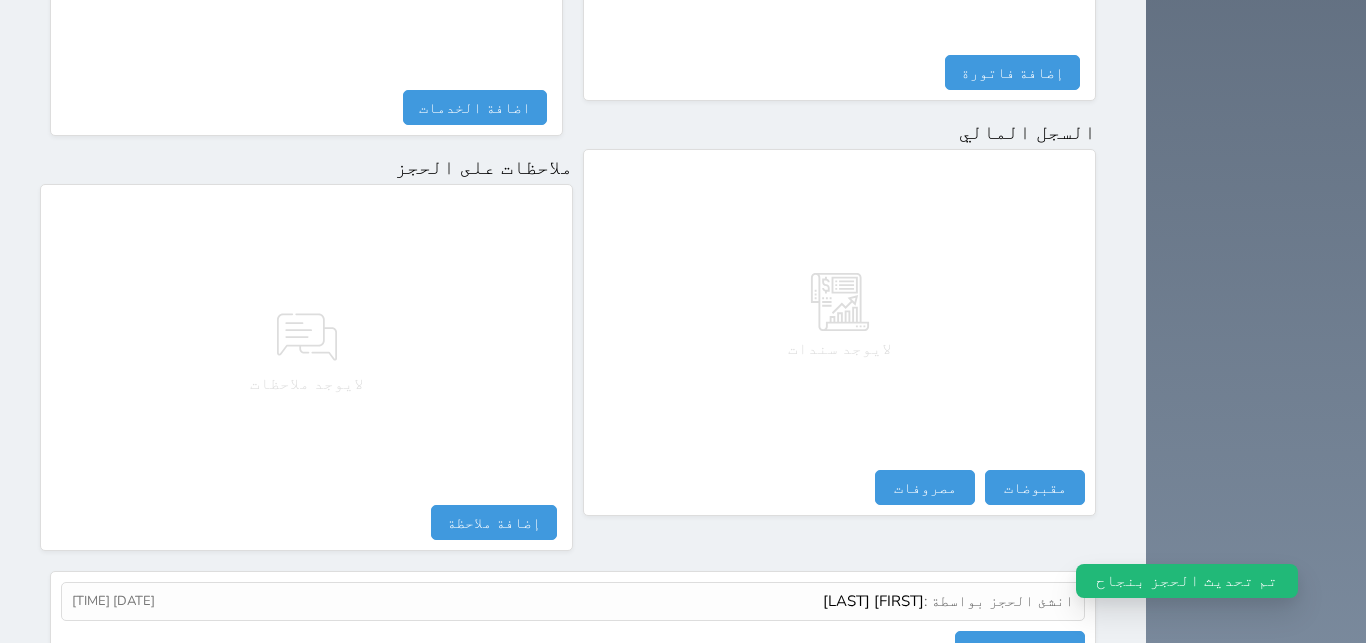 click on "اختيار" at bounding box center [686, 249] 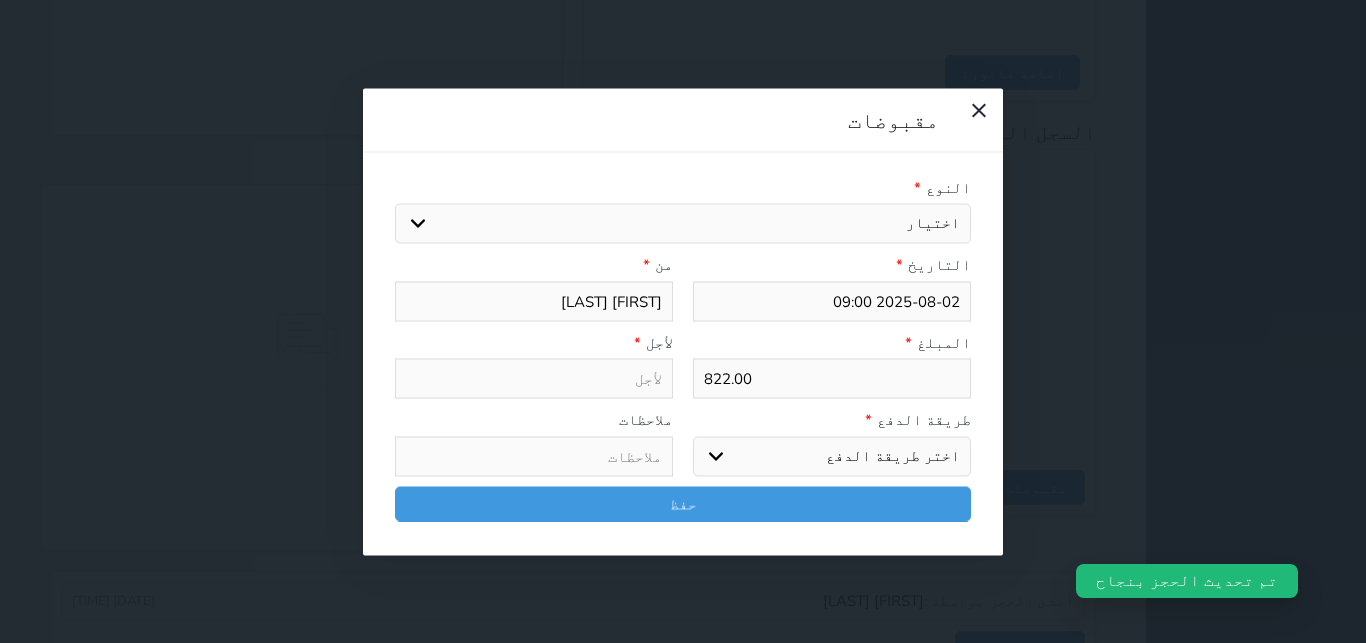 select 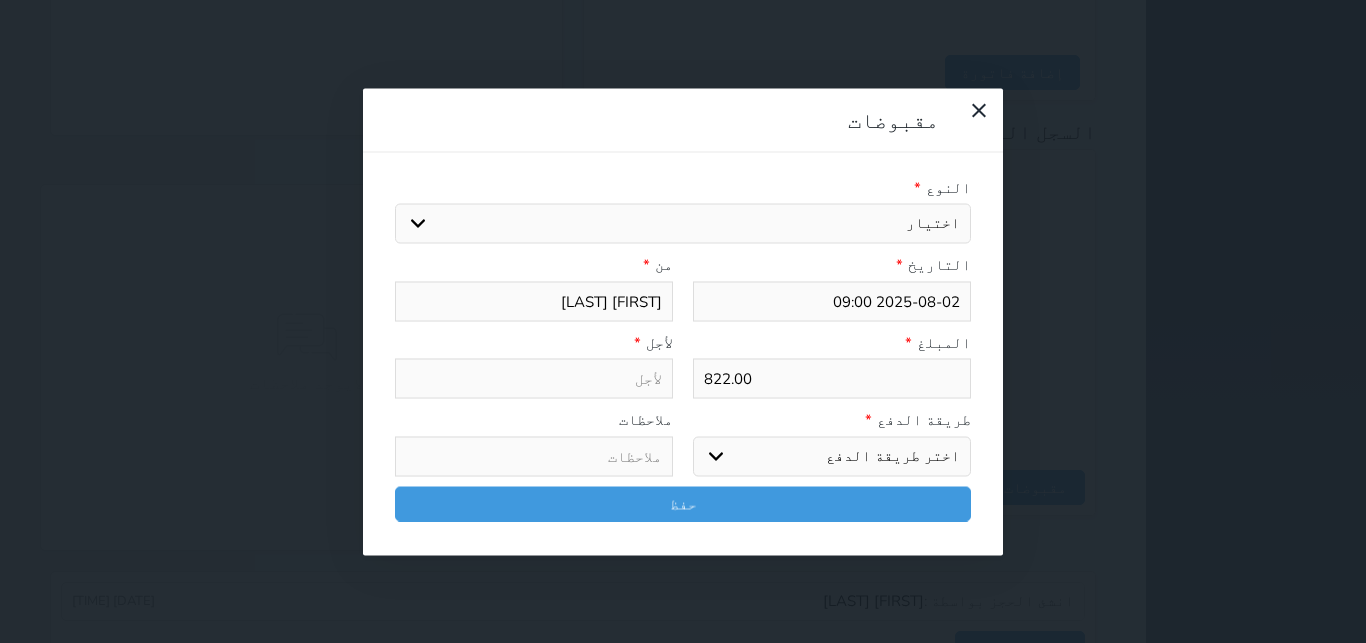 select on "27304" 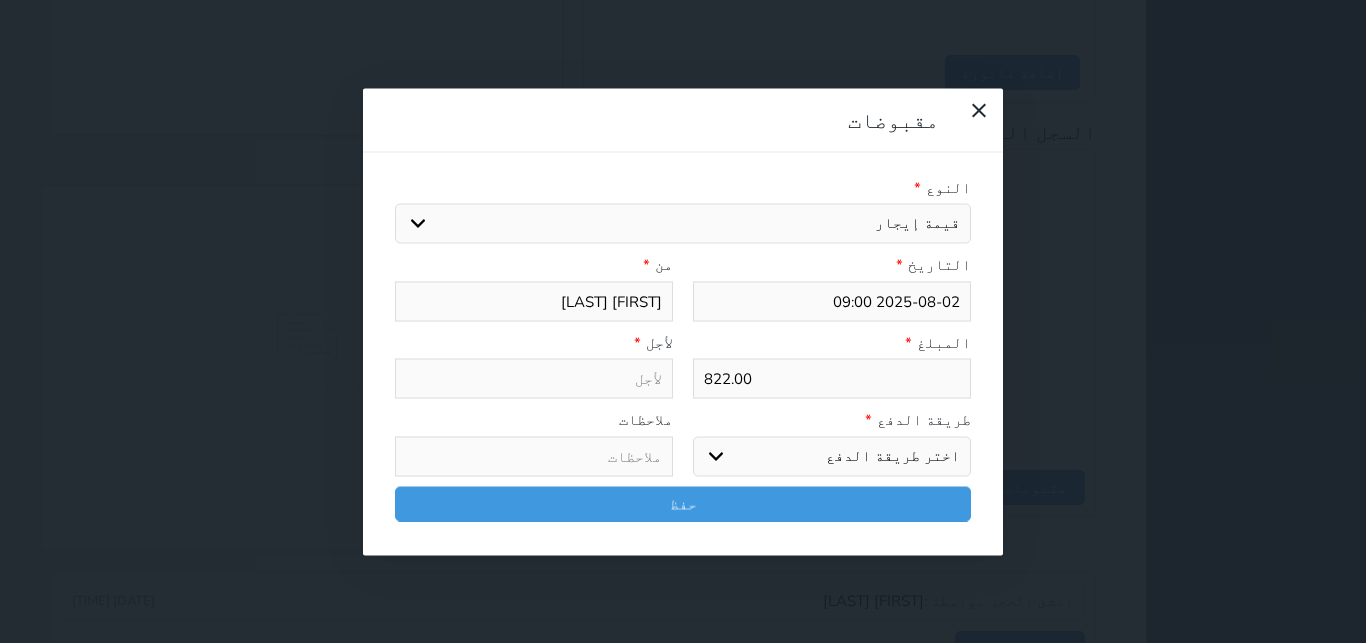 select 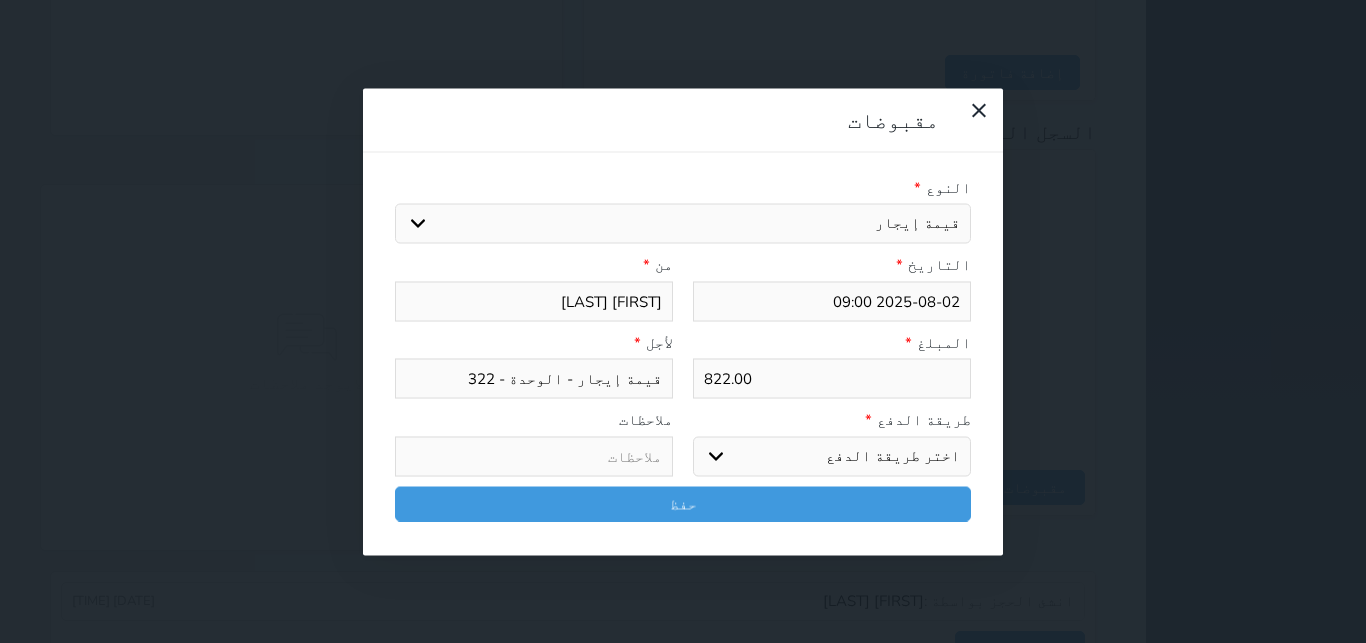 click on "اختر طريقة الدفع   دفع نقدى   تحويل بنكى   مدى   بطاقة ائتمان   آجل" at bounding box center (832, 456) 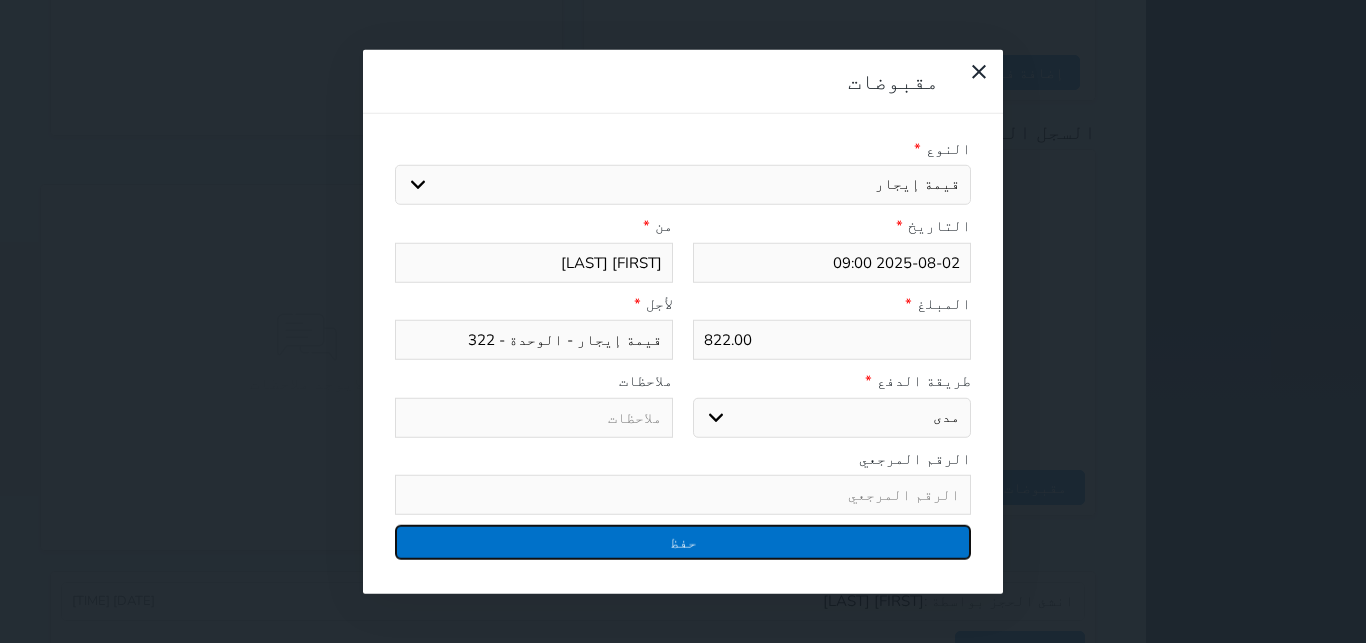 click on "حفظ" at bounding box center (683, 542) 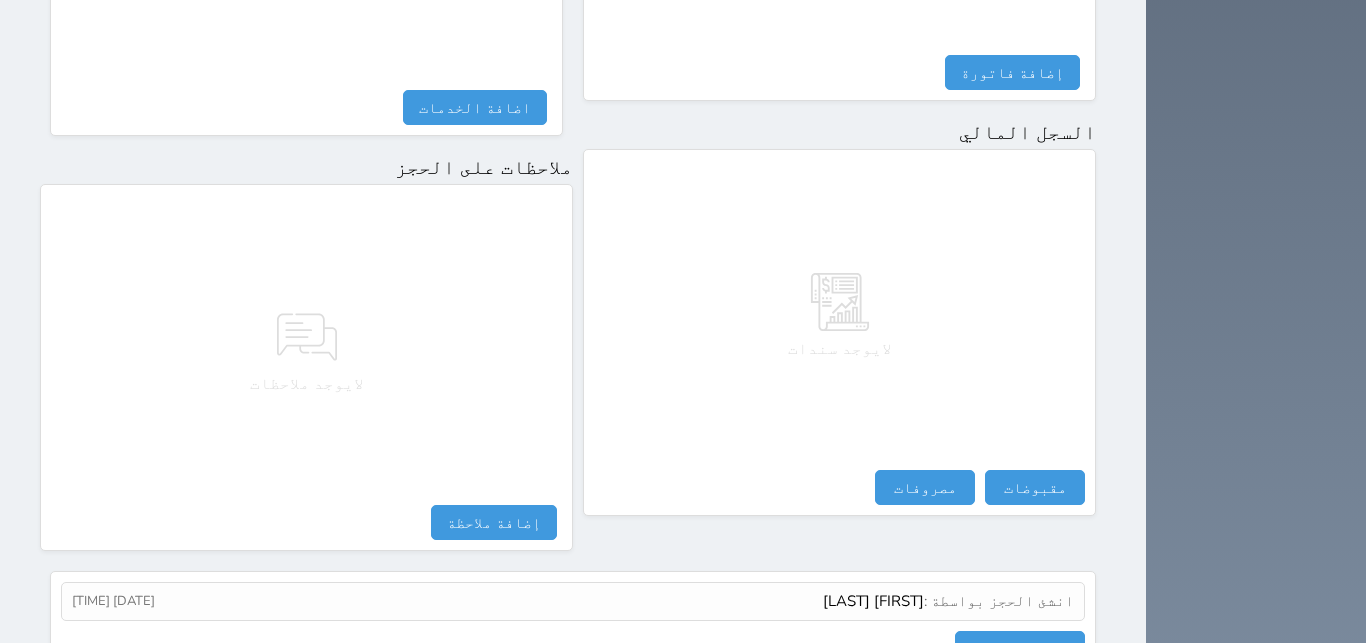 select 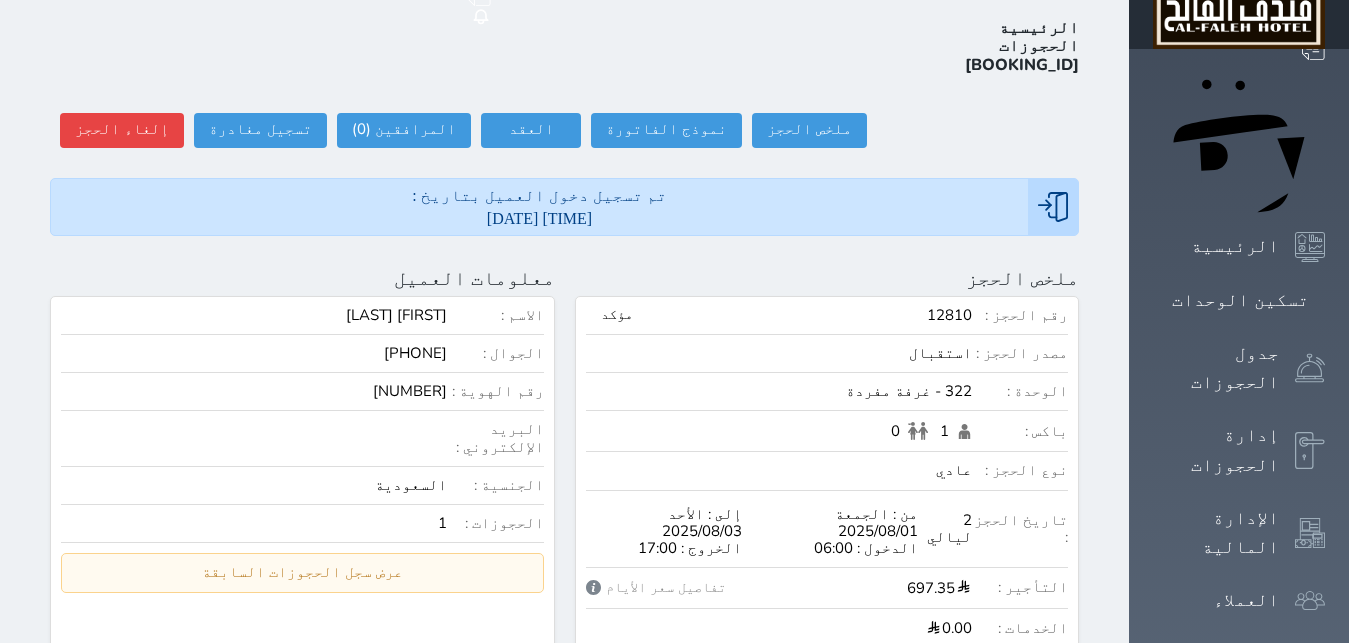 scroll, scrollTop: 0, scrollLeft: 0, axis: both 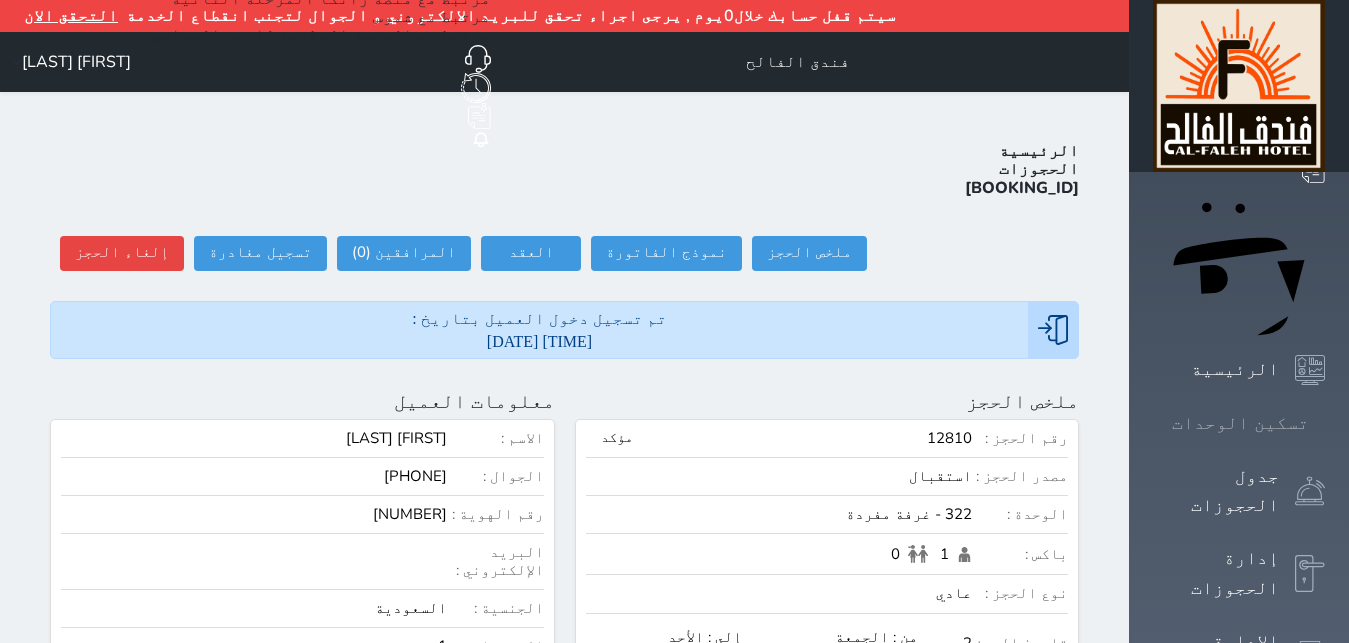 click on "تسكين الوحدات" at bounding box center [1240, 423] 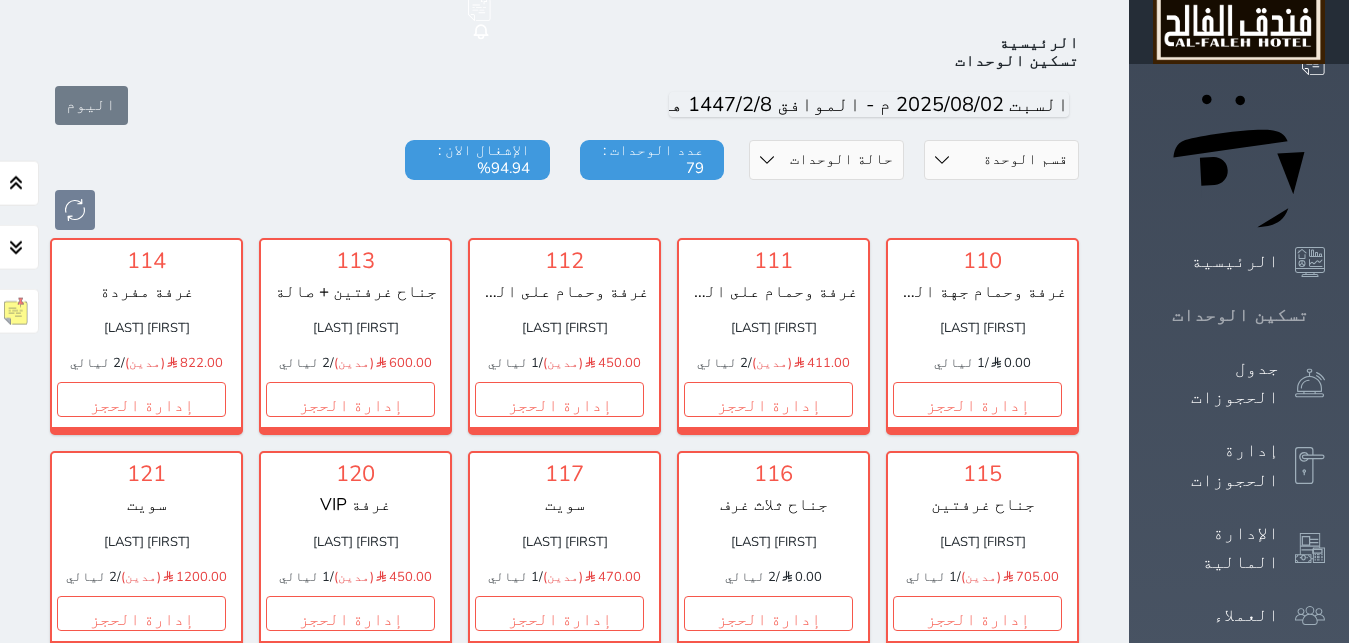scroll, scrollTop: 110, scrollLeft: 0, axis: vertical 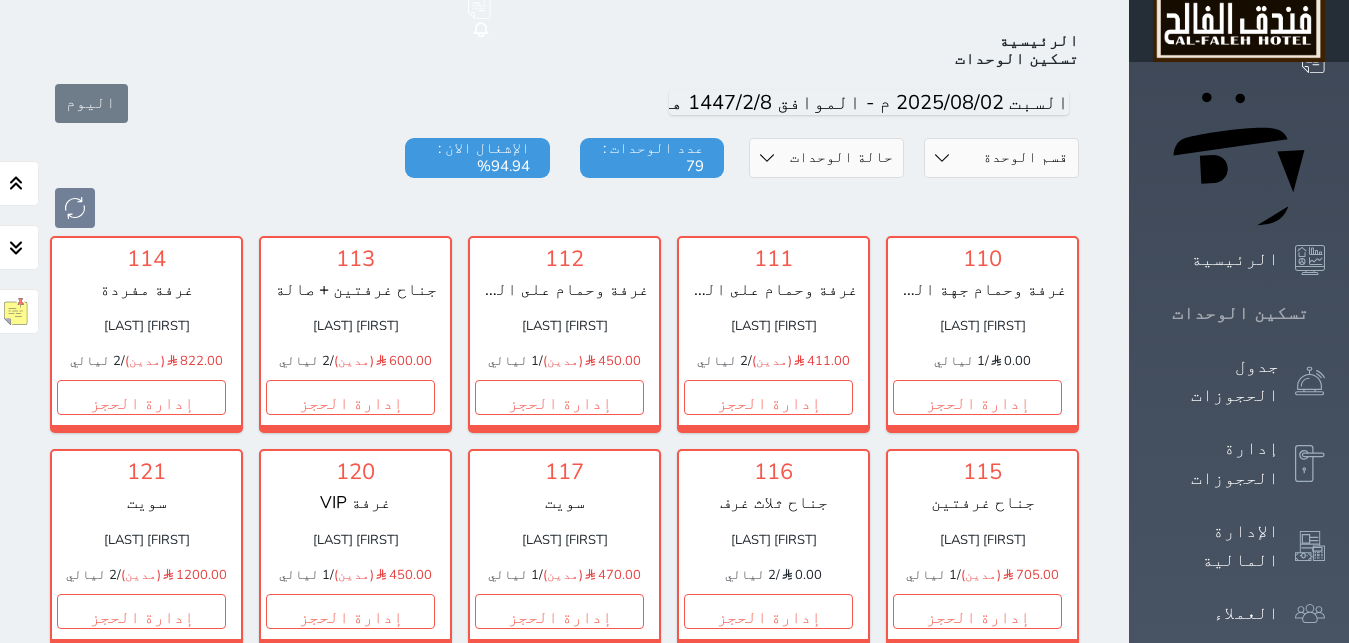 click on "تسكين الوحدات" at bounding box center [1239, 313] 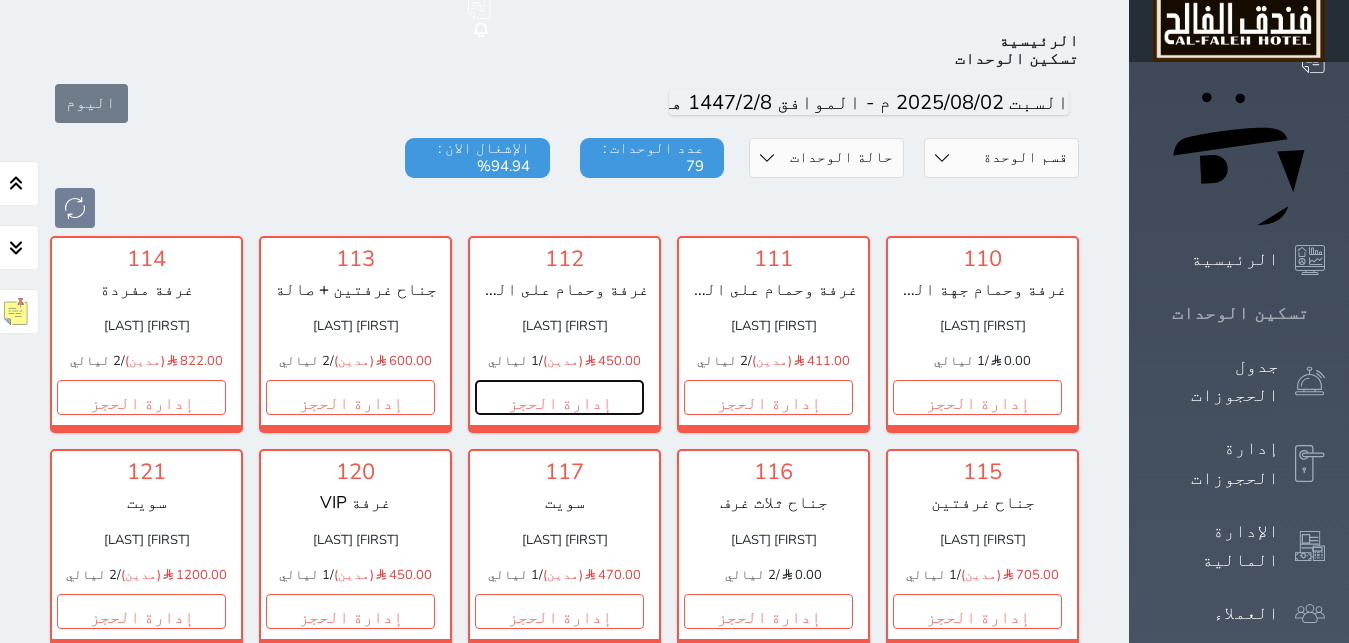 click on "إدارة الحجز" at bounding box center (559, 397) 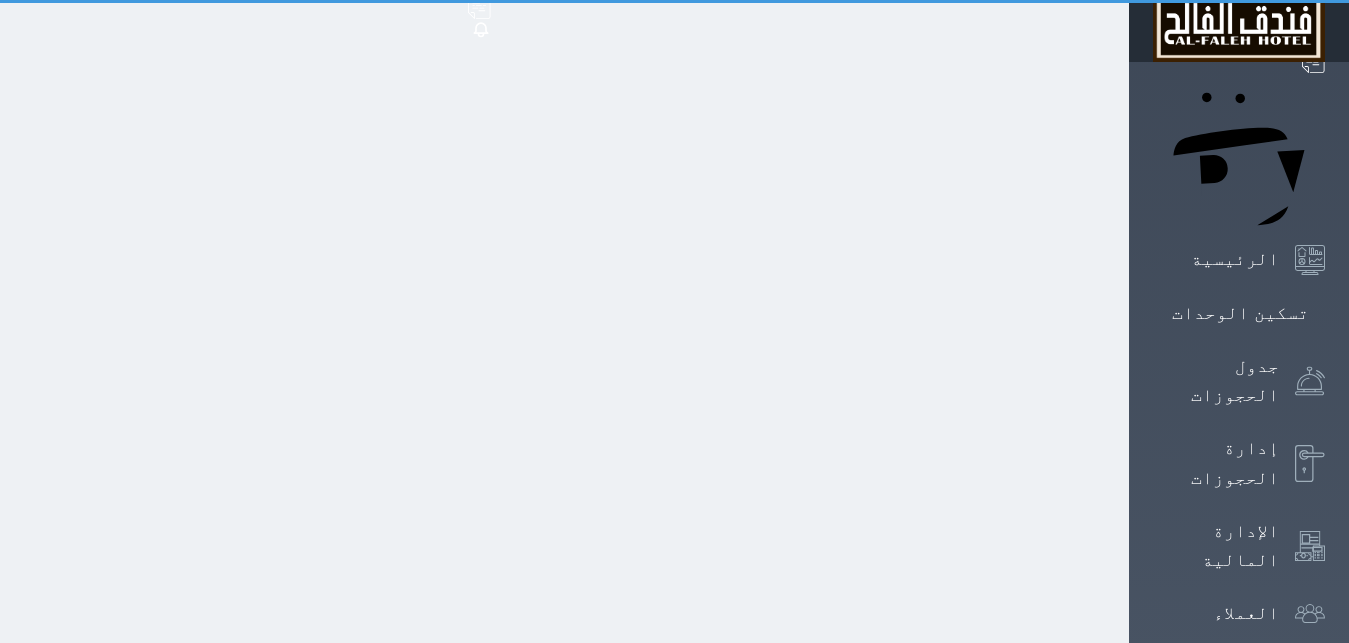 scroll, scrollTop: 56, scrollLeft: 0, axis: vertical 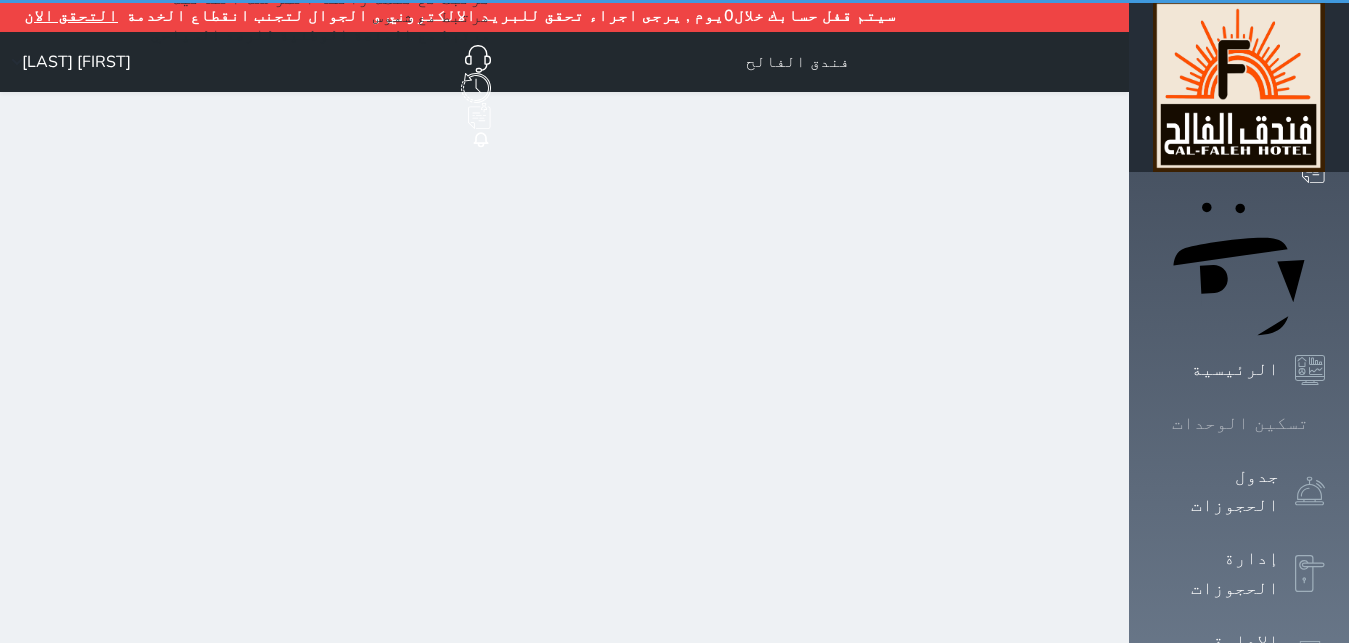 drag, startPoint x: 1274, startPoint y: 222, endPoint x: 1265, endPoint y: 242, distance: 21.931713 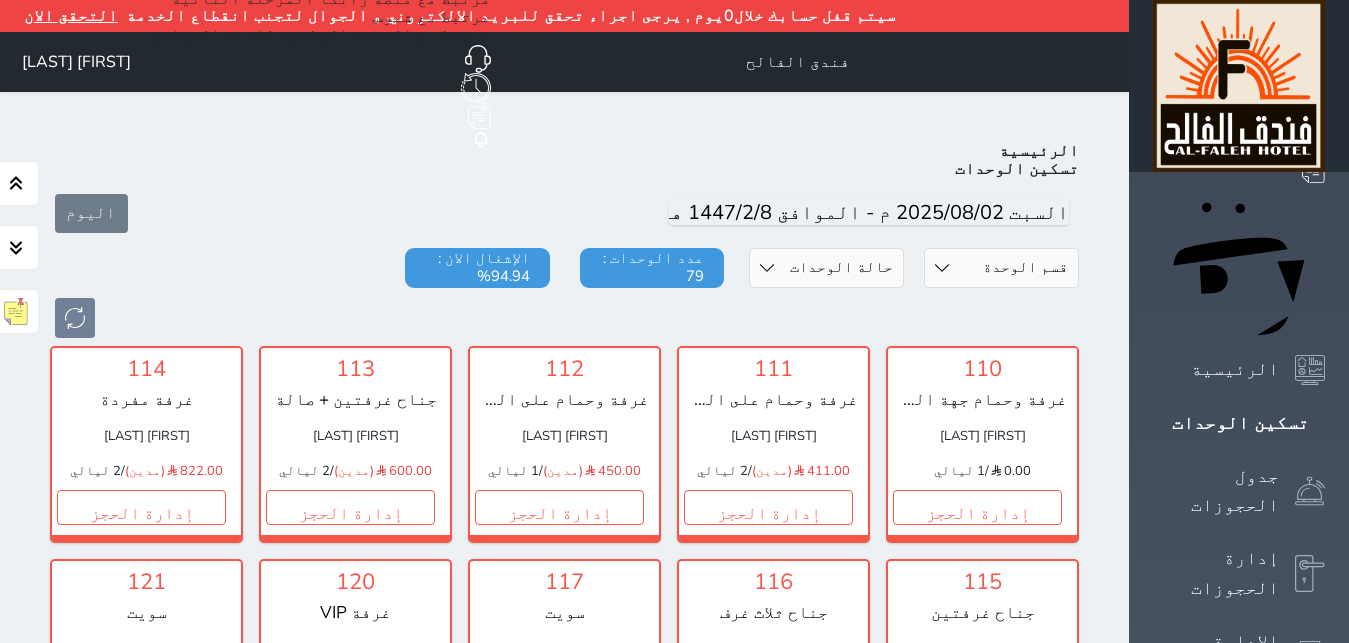 scroll, scrollTop: 110, scrollLeft: 0, axis: vertical 